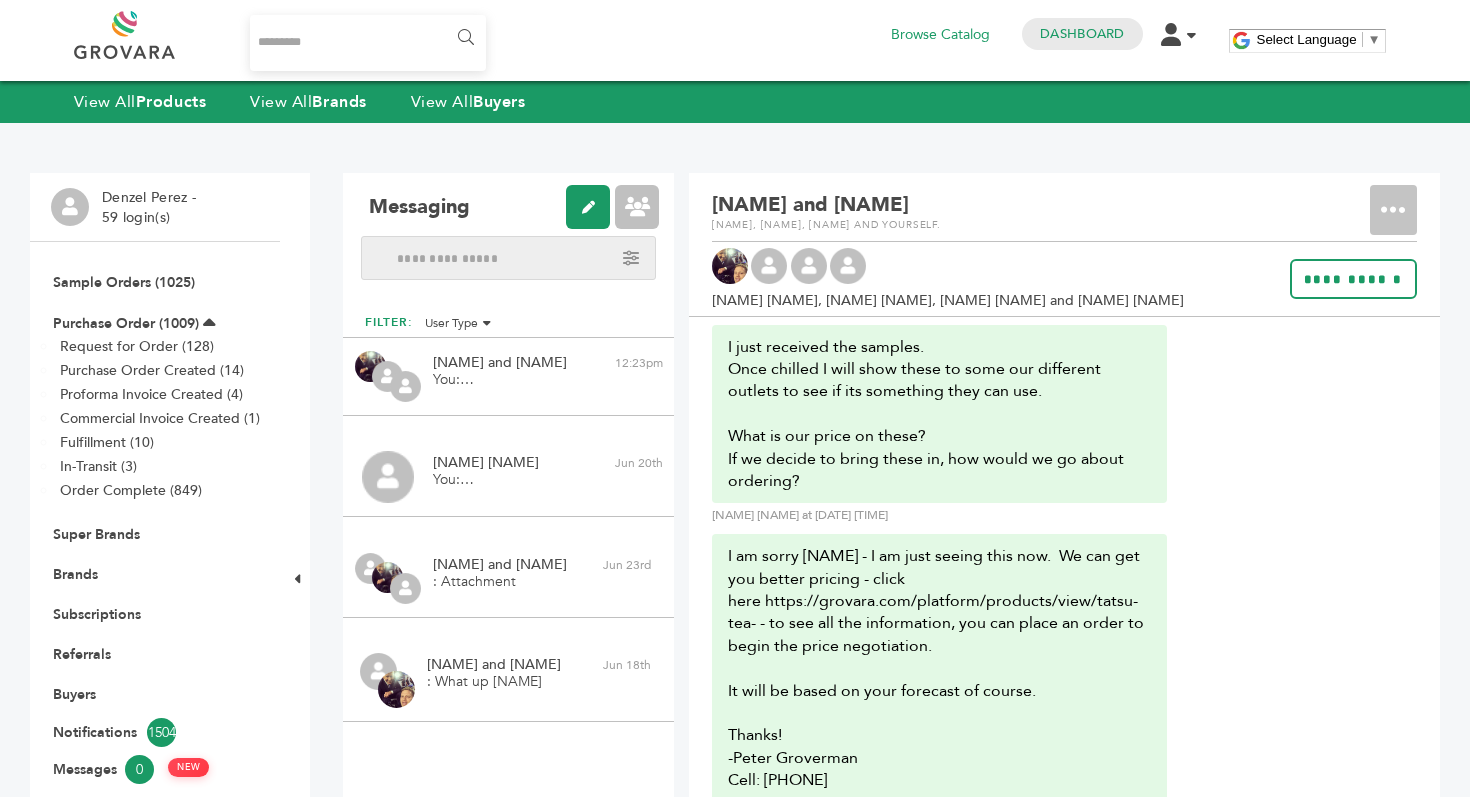 scroll, scrollTop: 306, scrollLeft: 0, axis: vertical 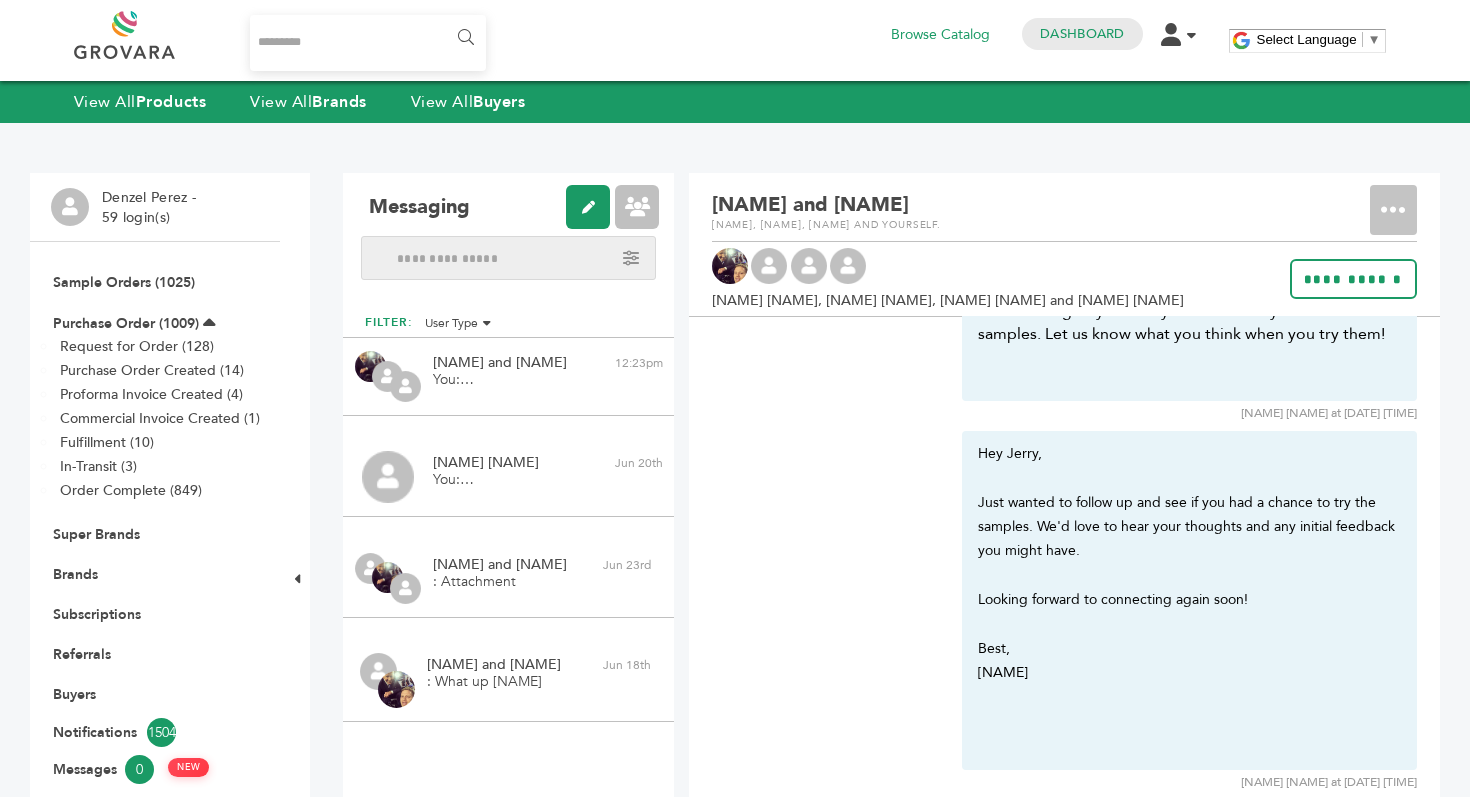 click at bounding box center (147, 35) 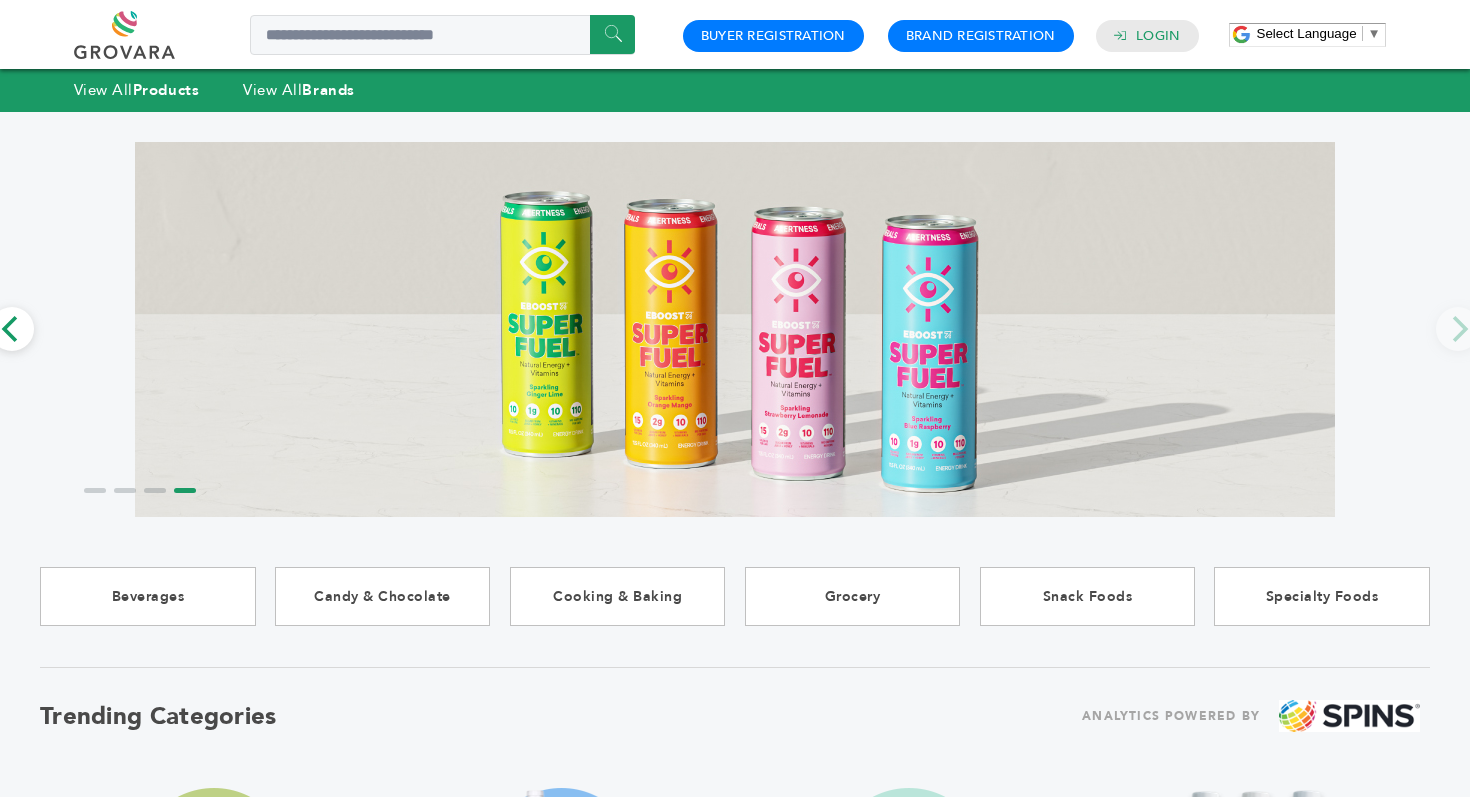 scroll, scrollTop: 0, scrollLeft: 0, axis: both 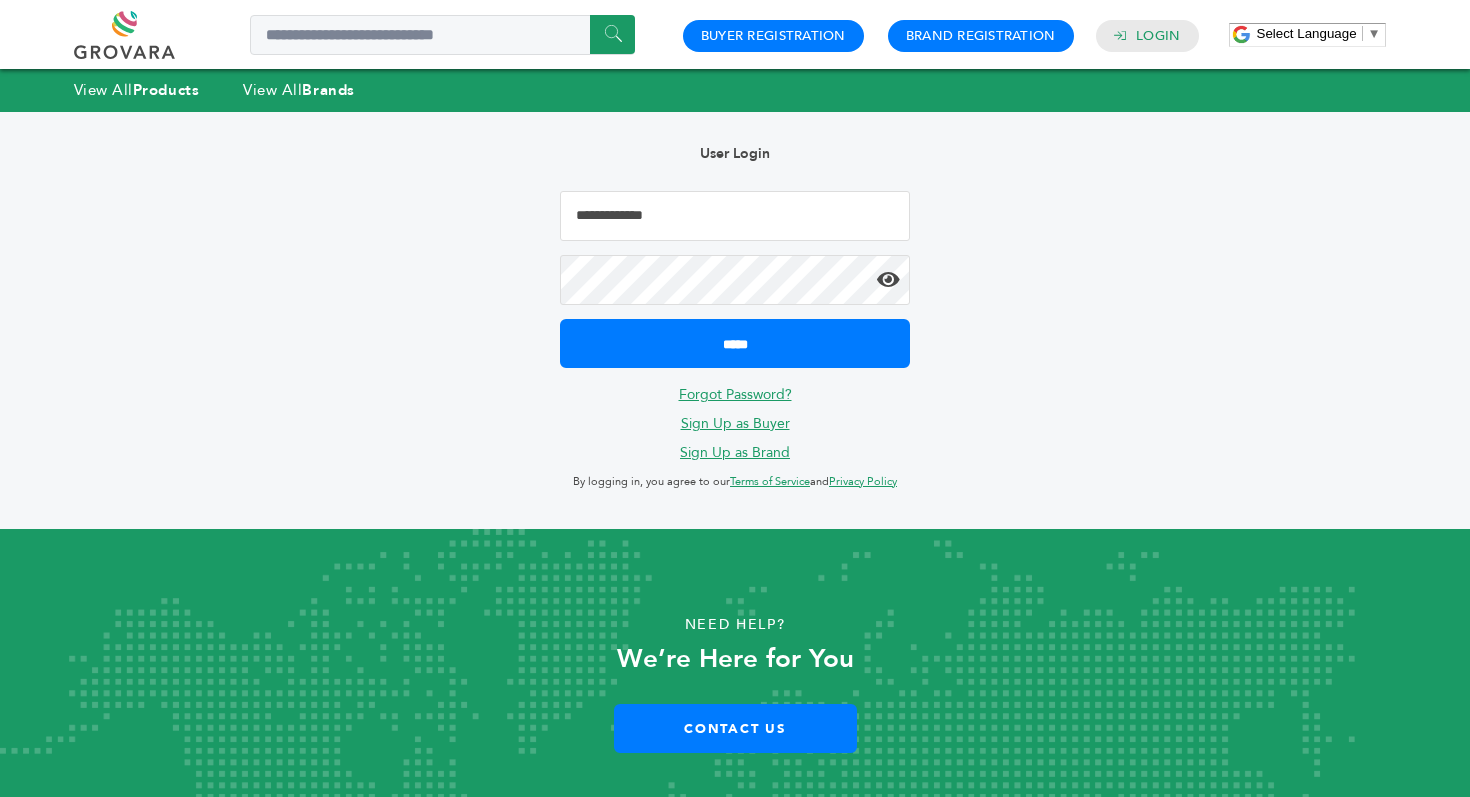 click at bounding box center (735, 216) 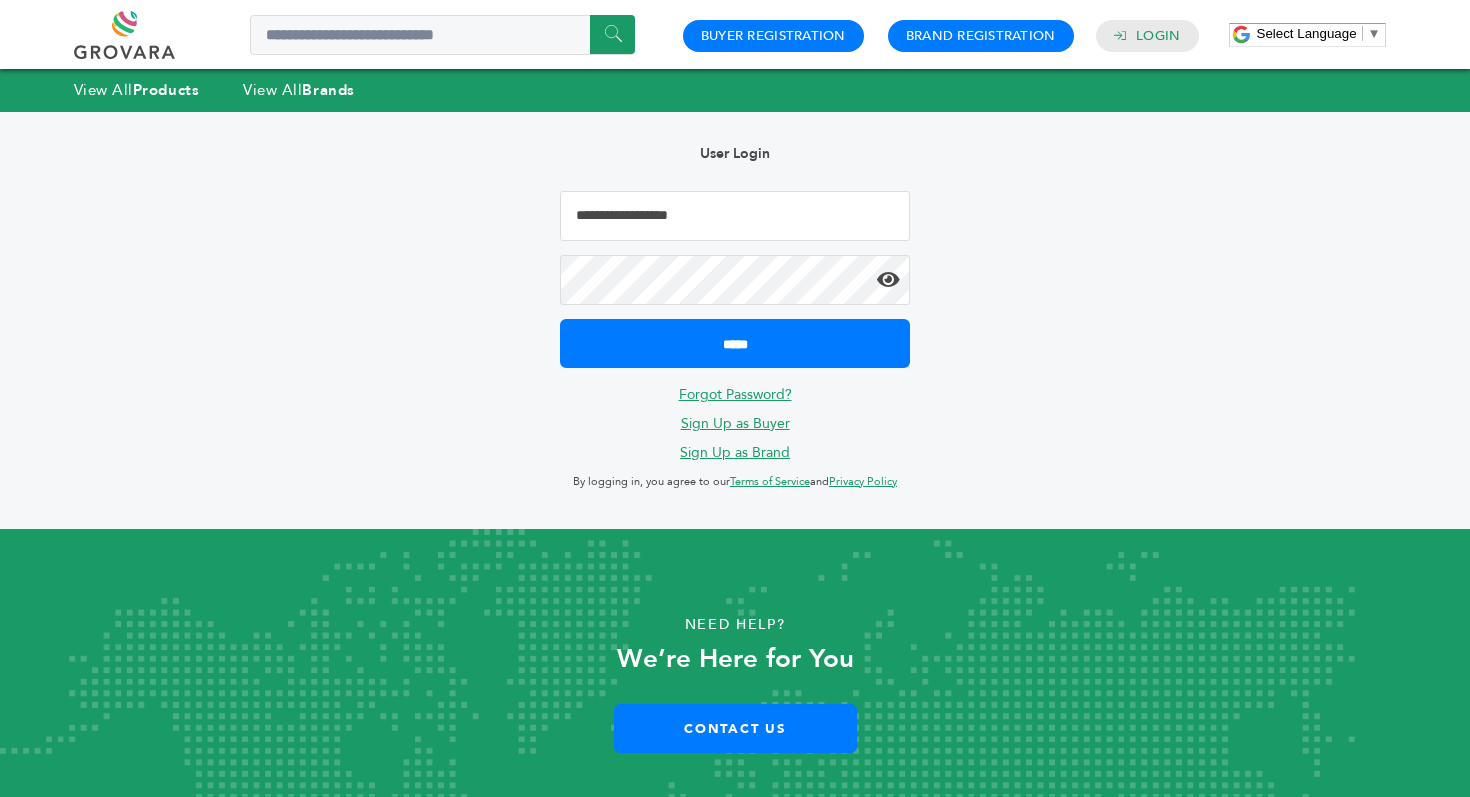 click on "**********" at bounding box center [735, 320] 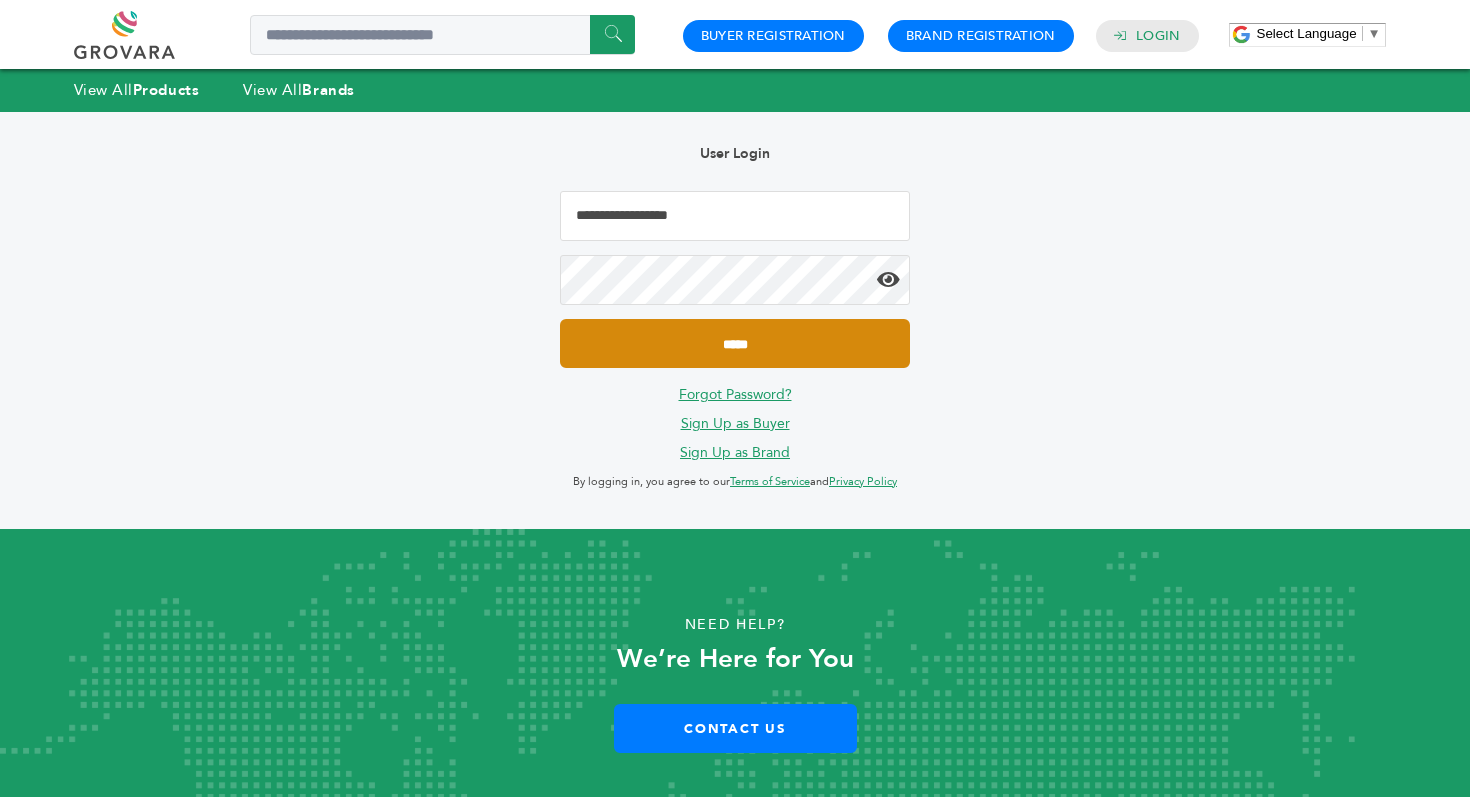 click on "*****" at bounding box center [735, 343] 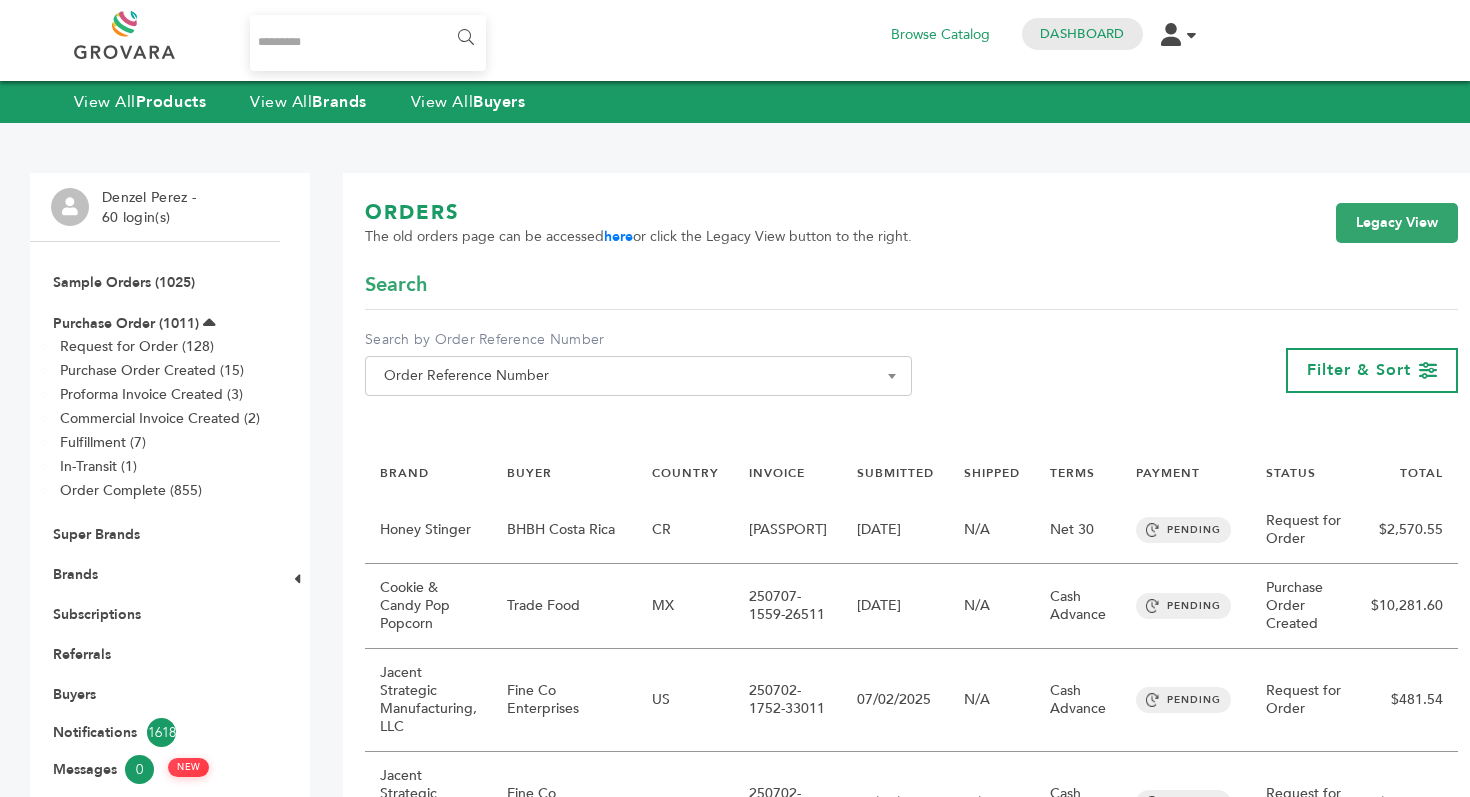 scroll, scrollTop: 0, scrollLeft: 0, axis: both 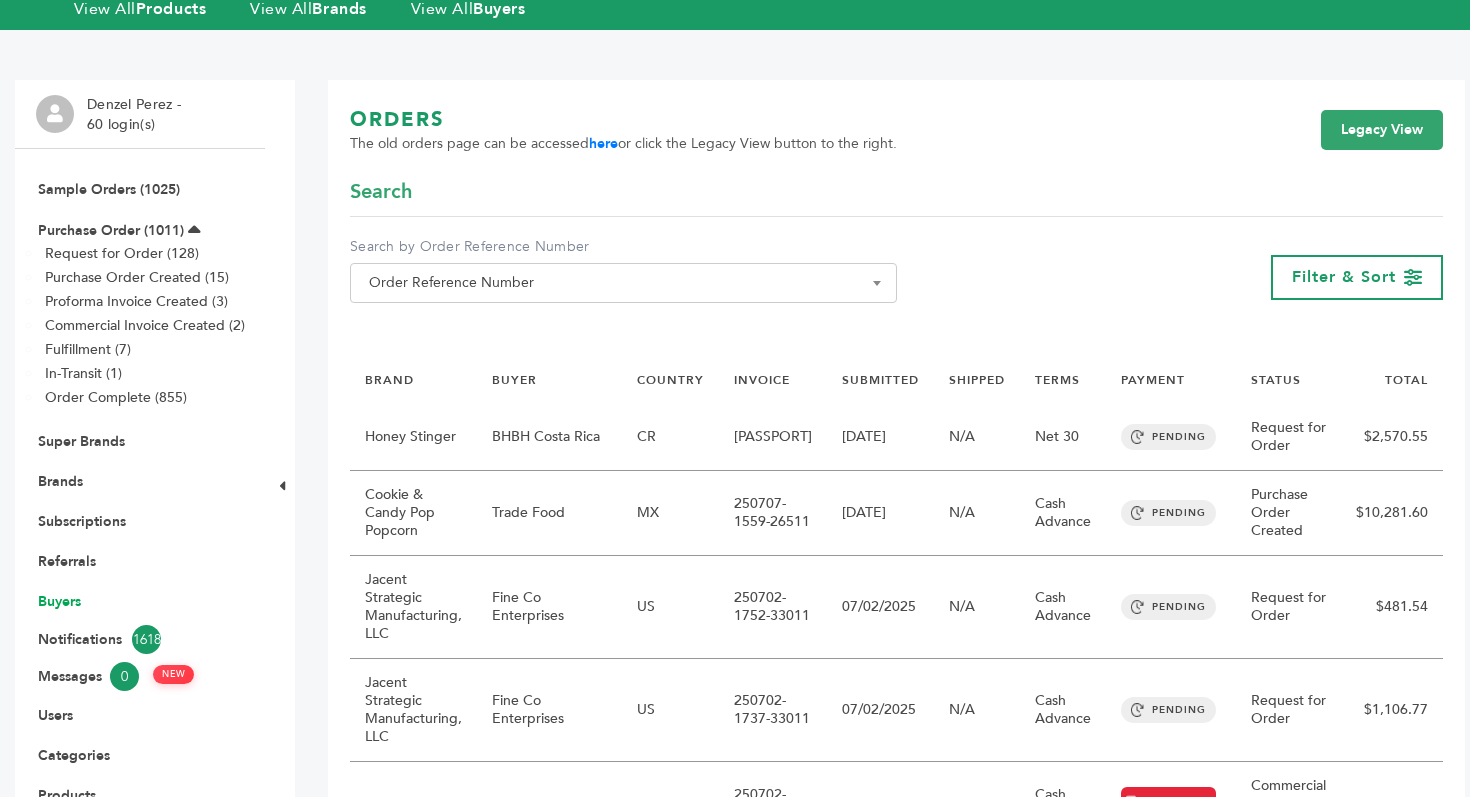 click on "Buyers" at bounding box center (59, 601) 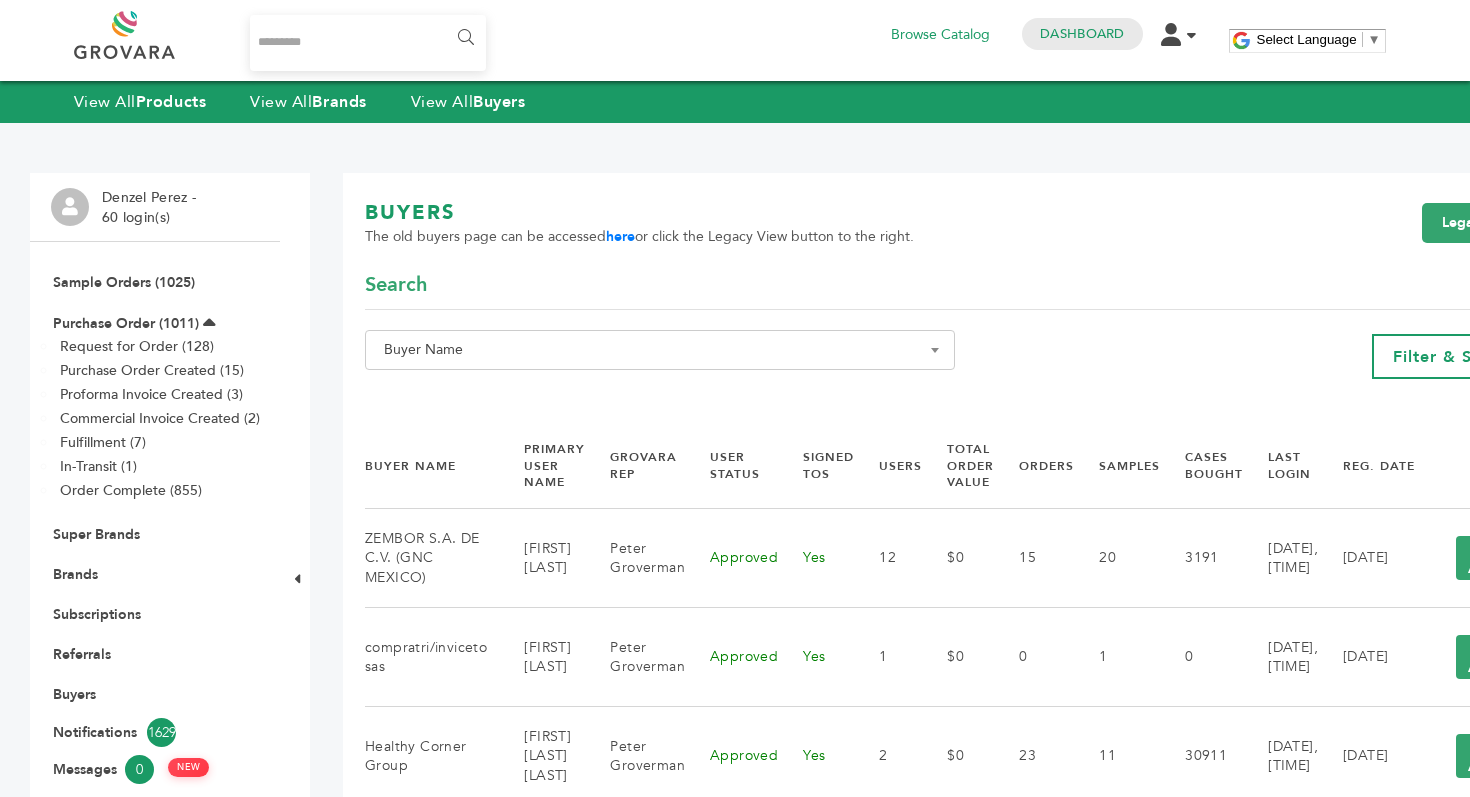 scroll, scrollTop: 0, scrollLeft: 0, axis: both 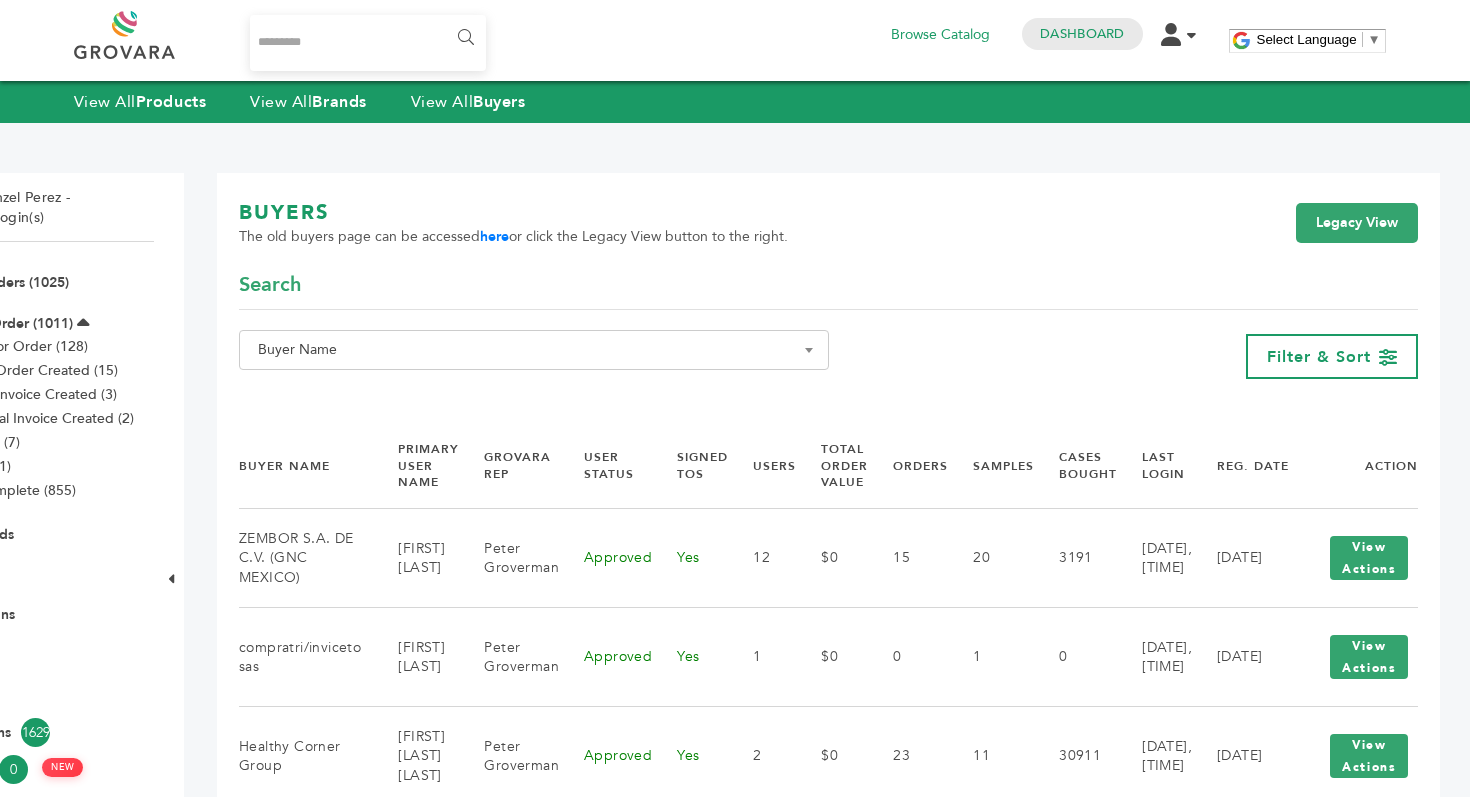 click on "Reg. Date" at bounding box center (1243, 466) 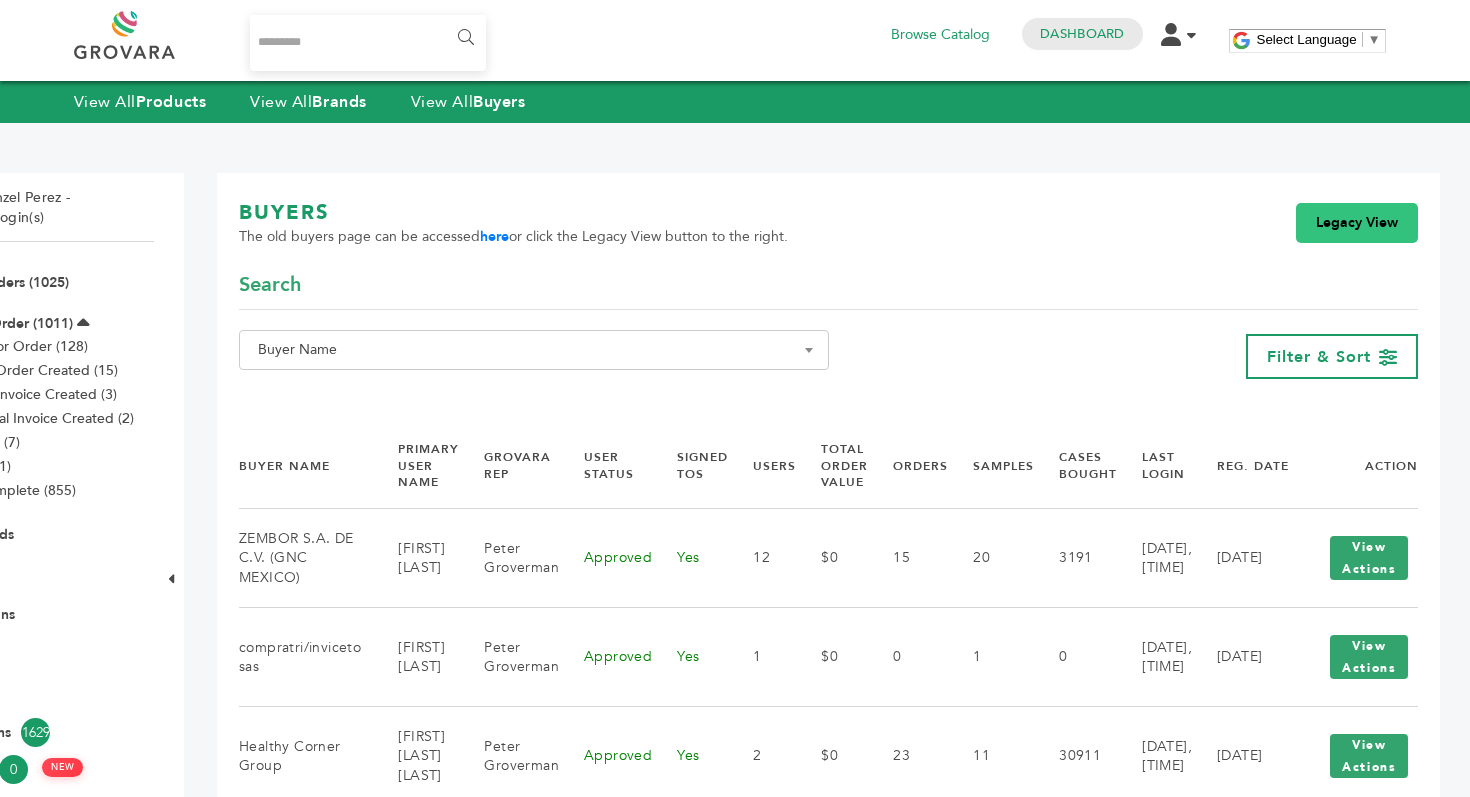 click on "Legacy View" at bounding box center (1357, 223) 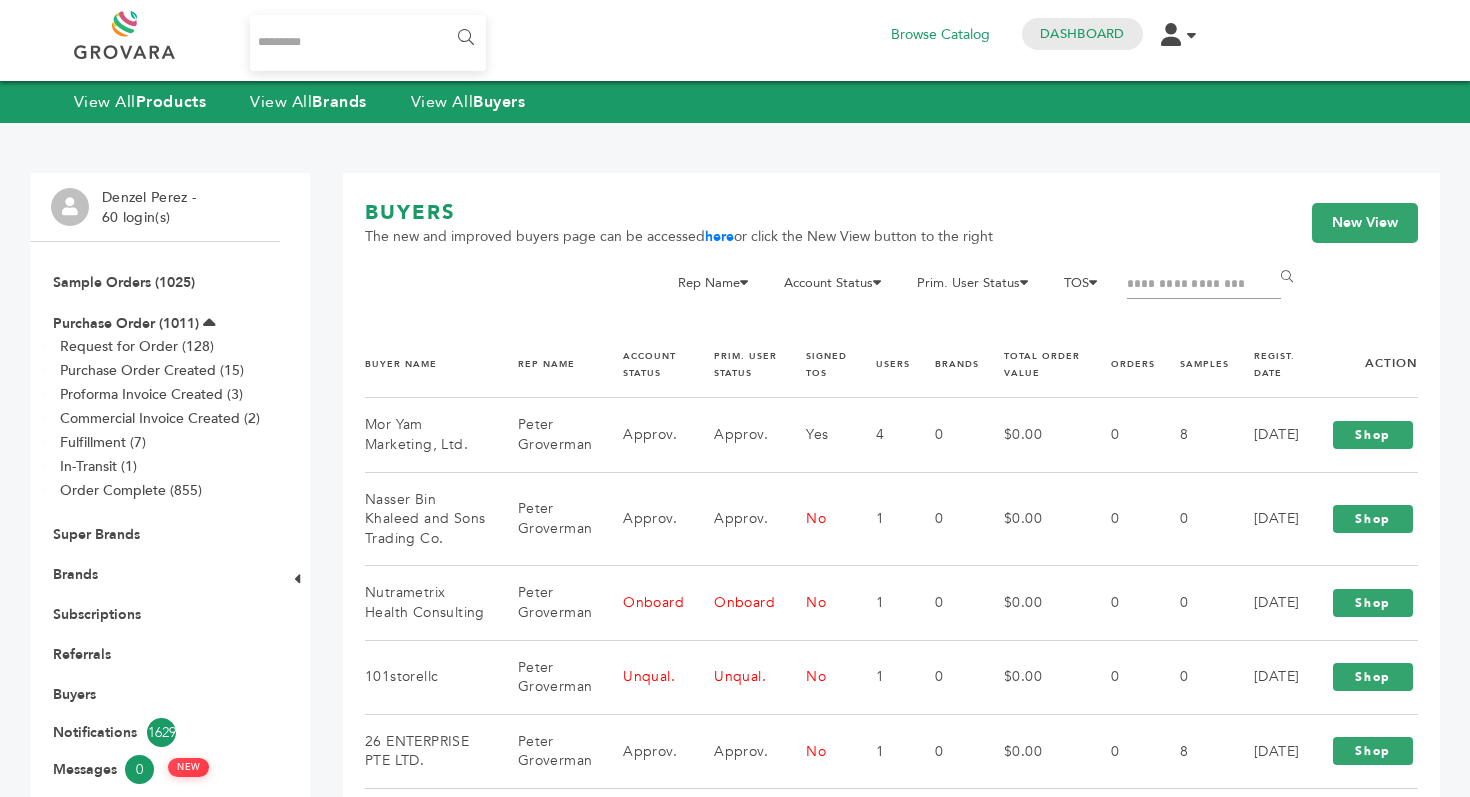 scroll, scrollTop: 0, scrollLeft: 0, axis: both 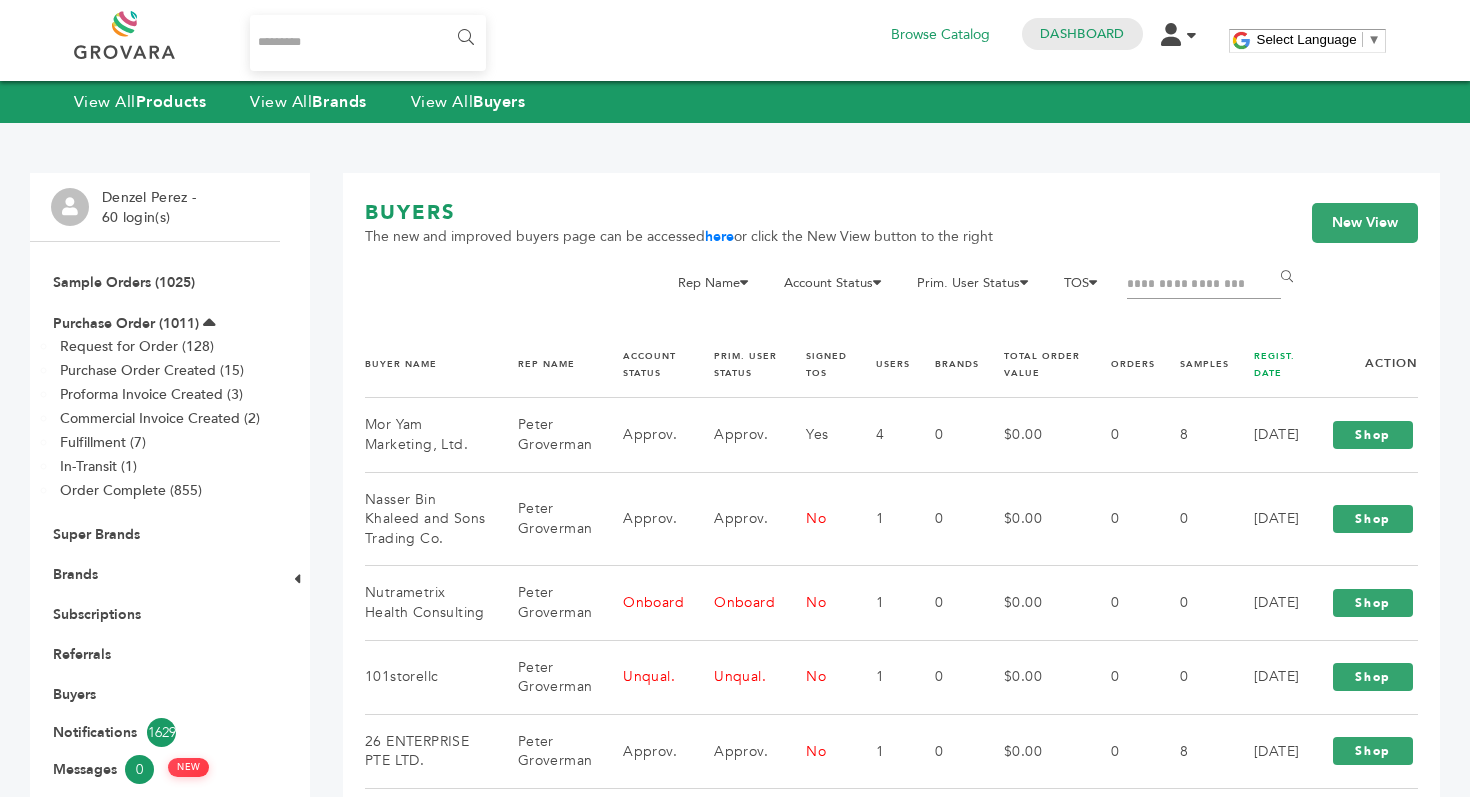 click on "REGIST. DATE" at bounding box center (1274, 364) 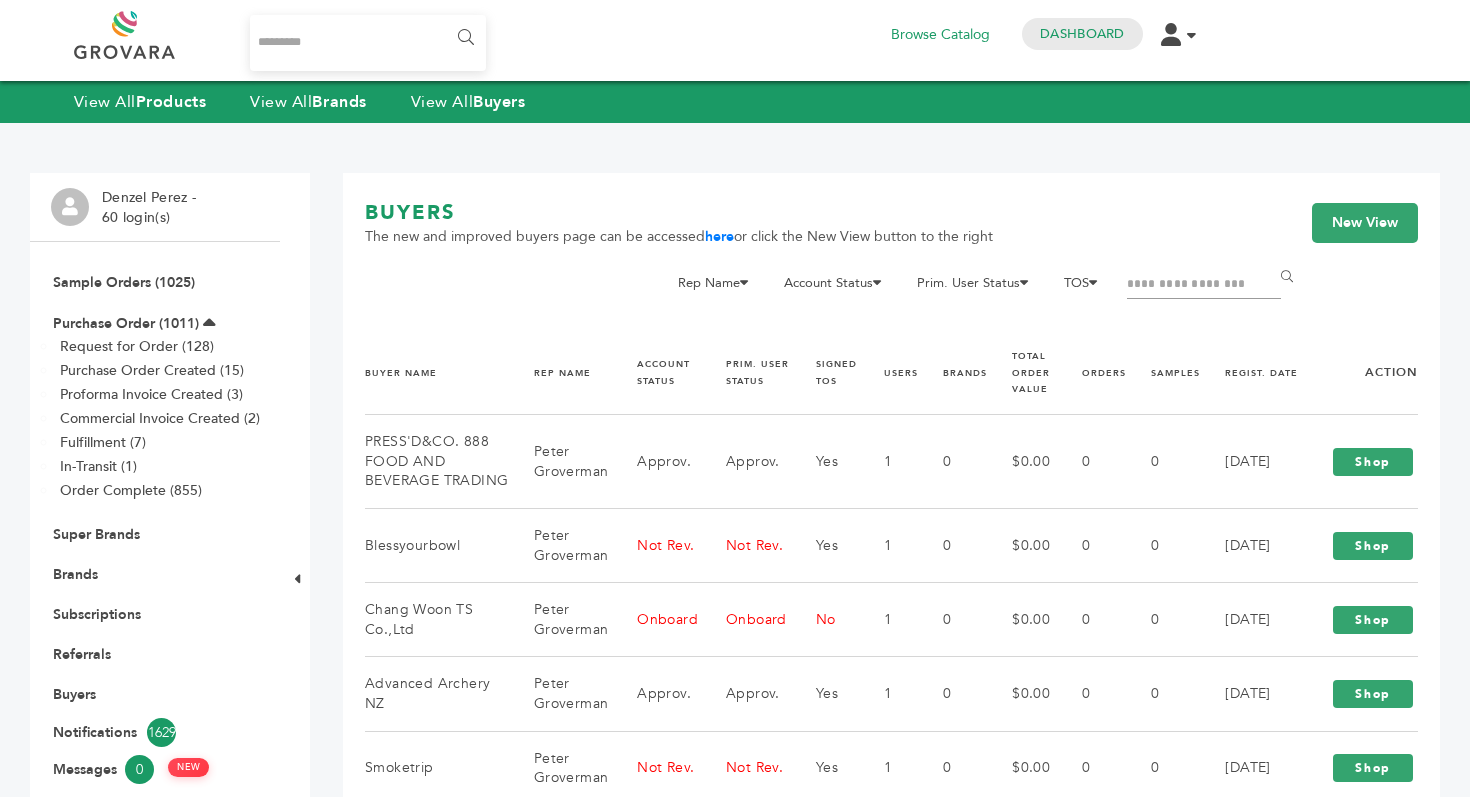 scroll, scrollTop: 0, scrollLeft: 0, axis: both 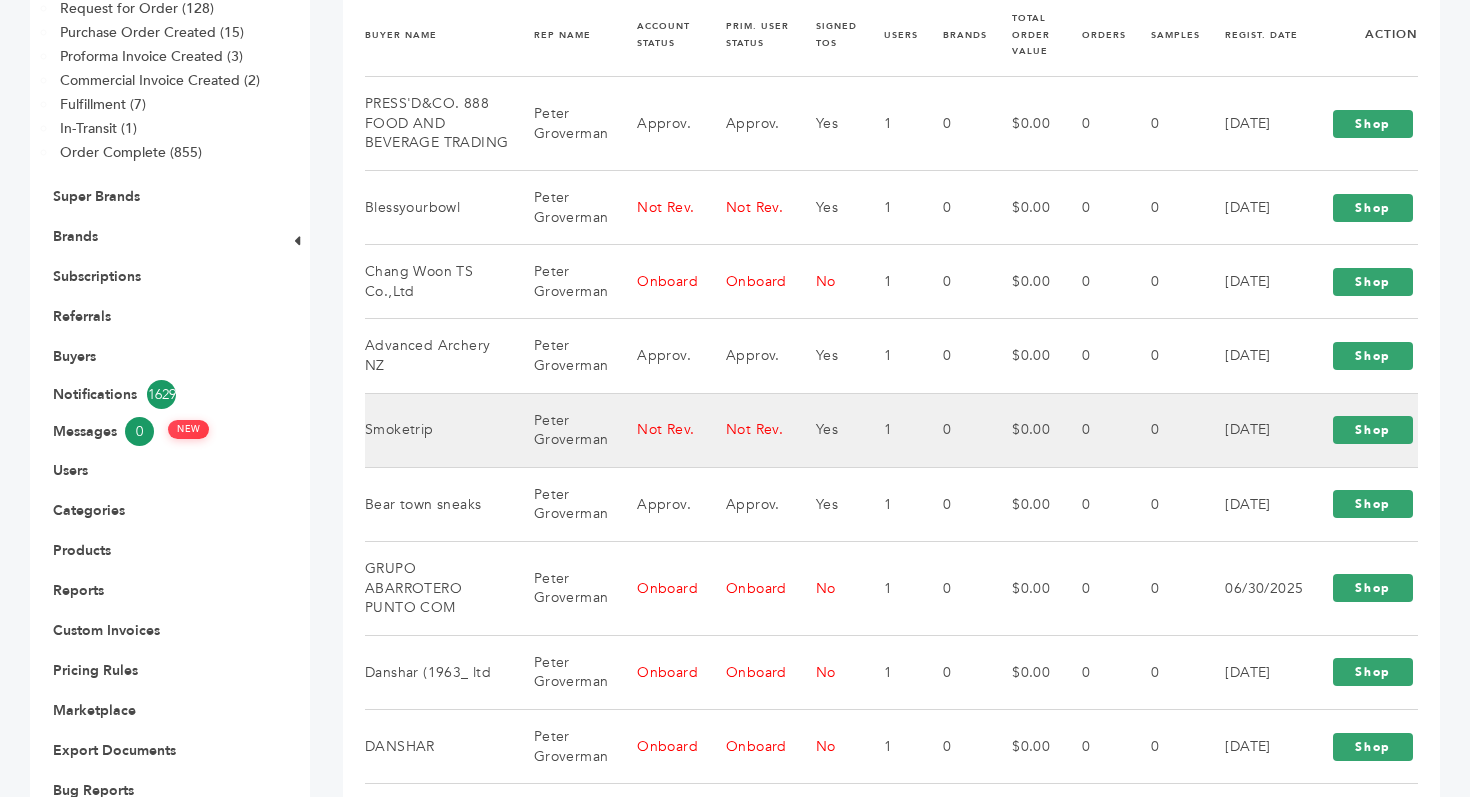 click on "Not Rev." at bounding box center [746, 430] 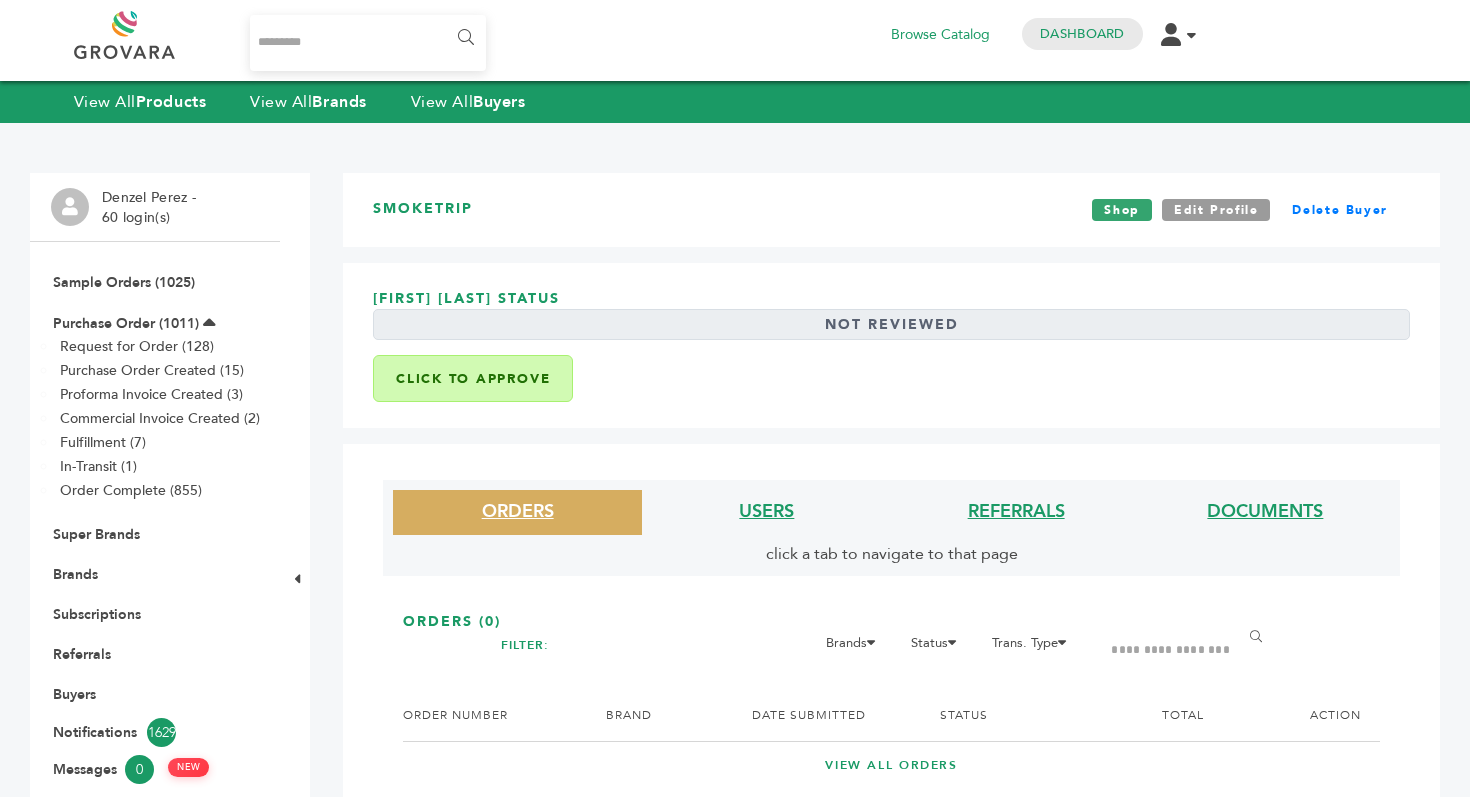 scroll, scrollTop: 0, scrollLeft: 0, axis: both 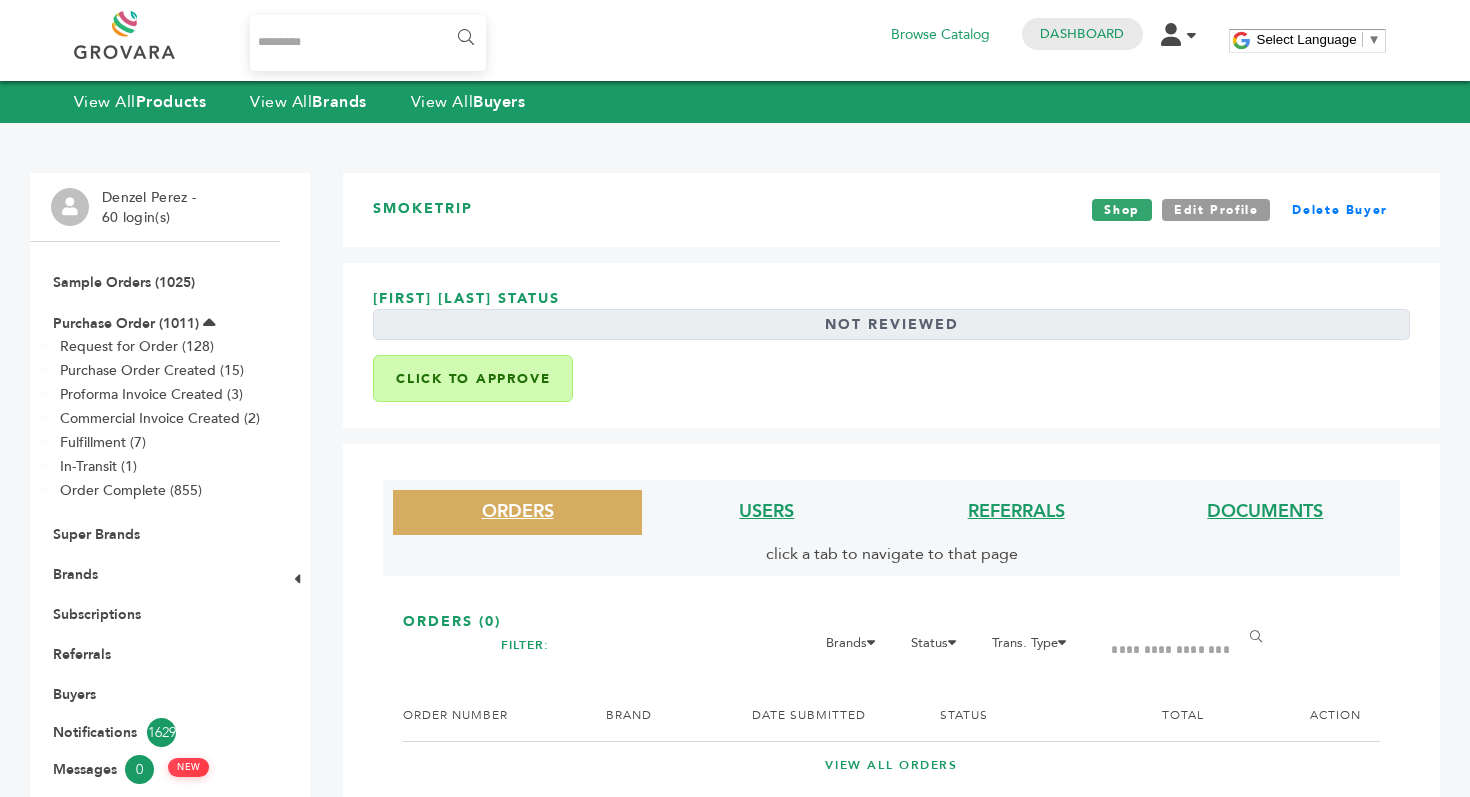 click on "Not Reviewed" at bounding box center [891, 325] 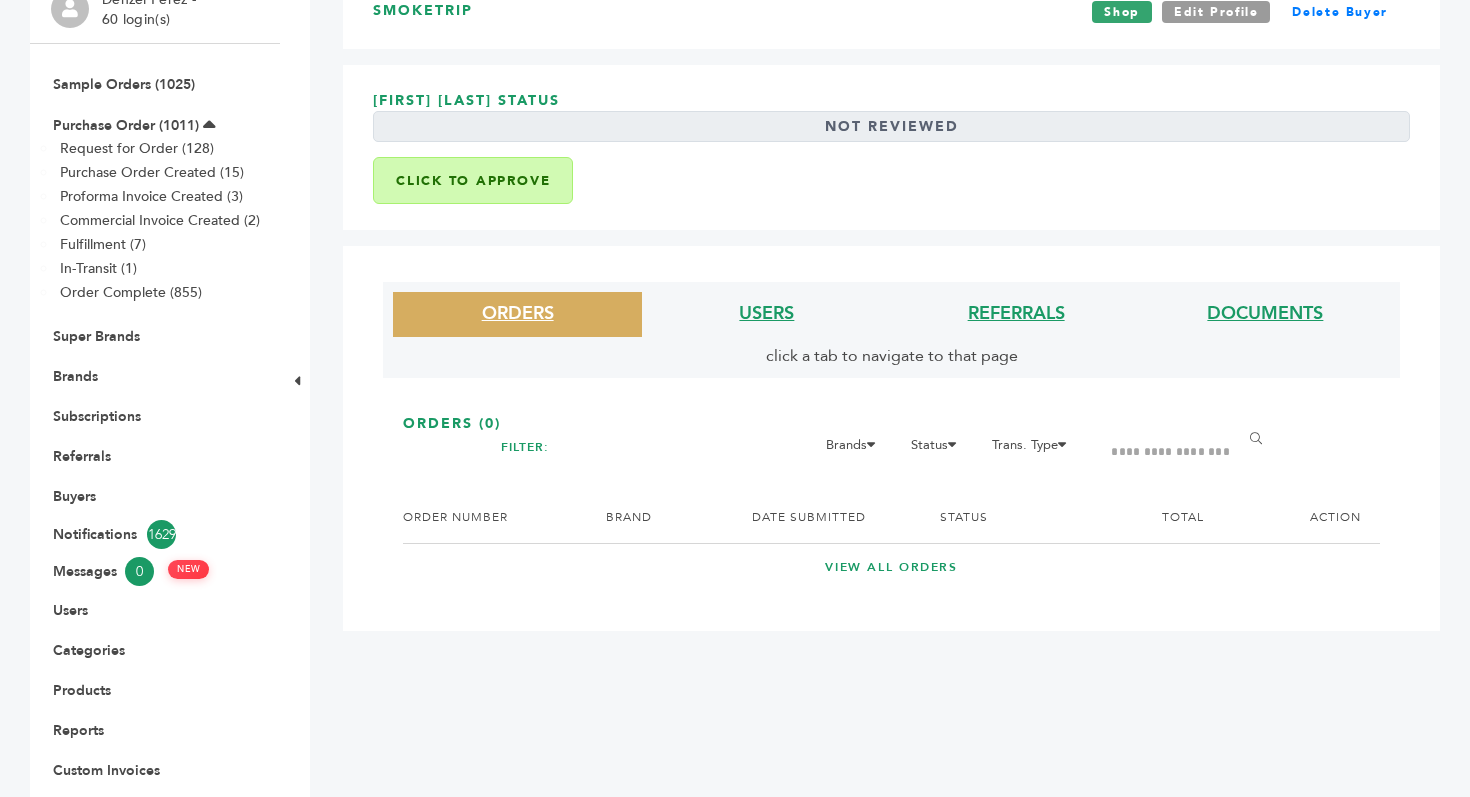 scroll, scrollTop: 208, scrollLeft: 0, axis: vertical 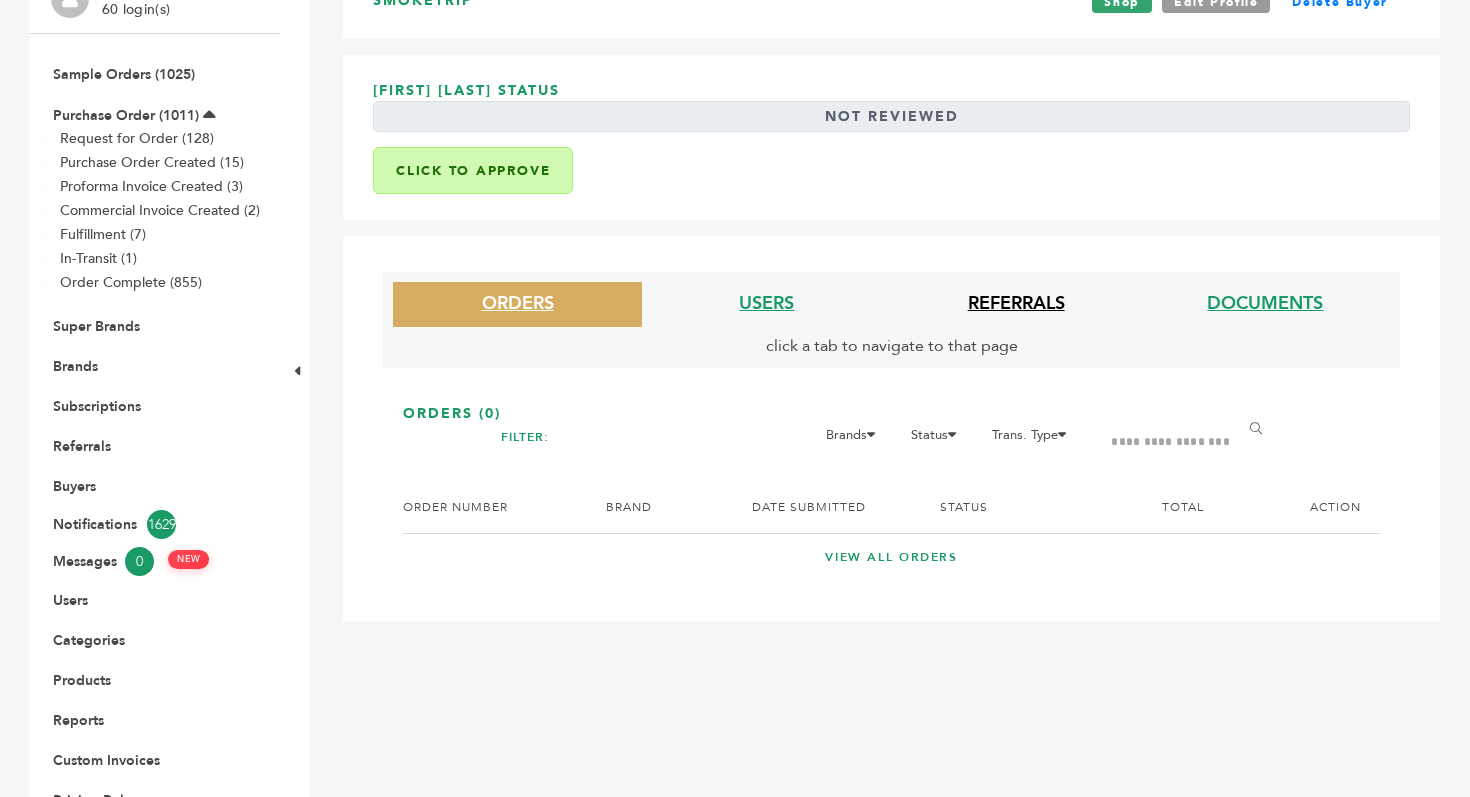 click on "REFERRALS" at bounding box center [1016, 303] 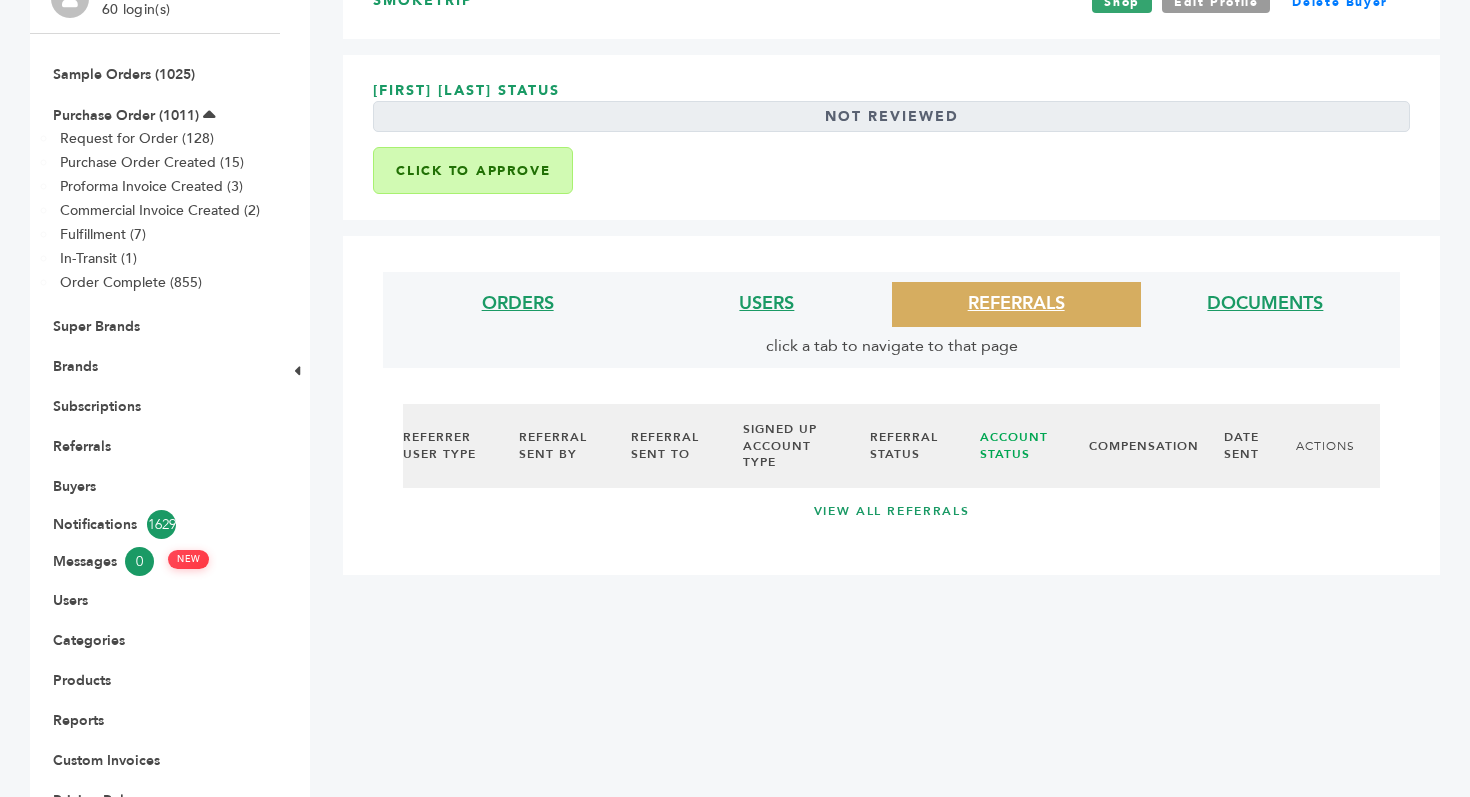 click on "ACCOUNT STATUS" at bounding box center [1014, 445] 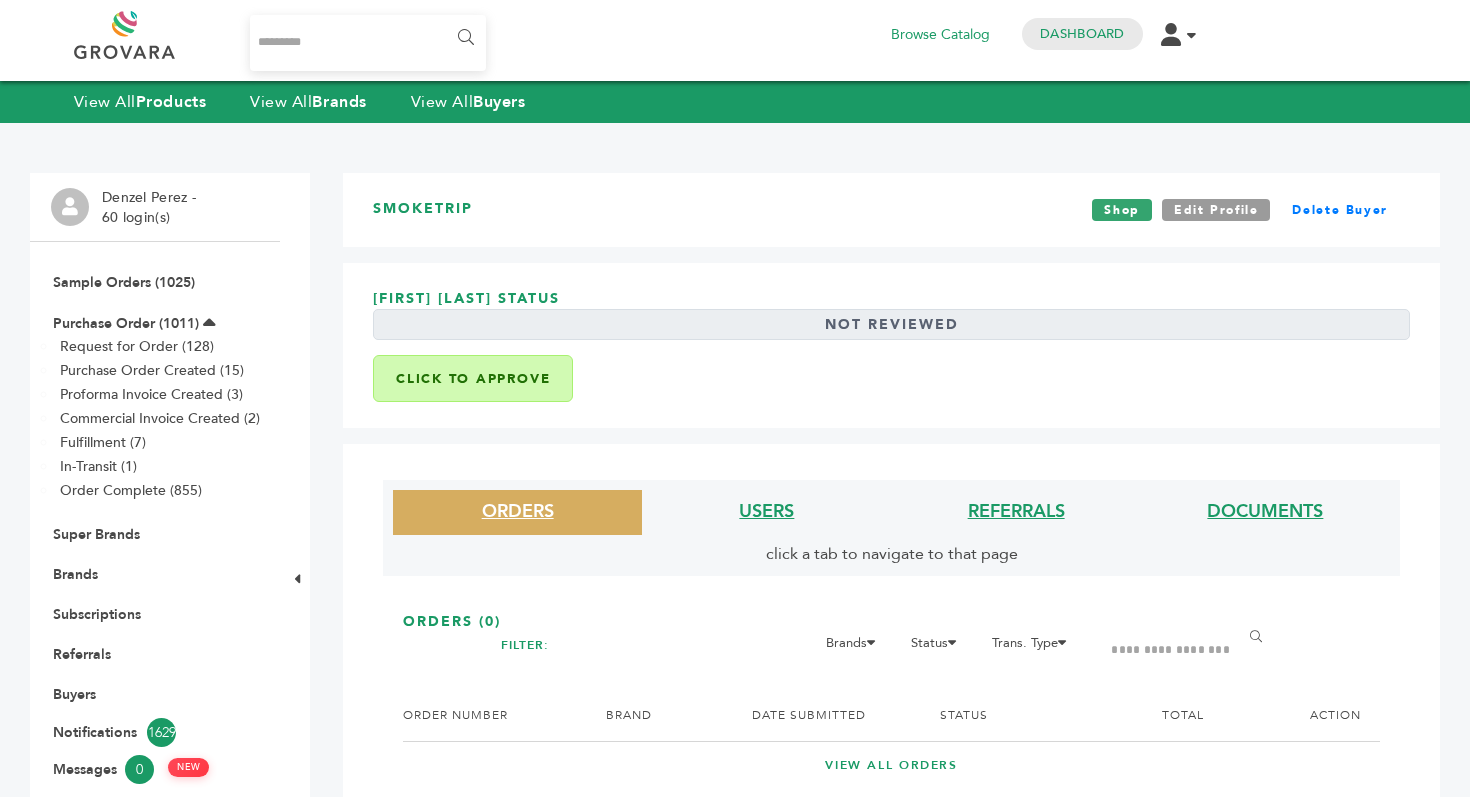 scroll, scrollTop: 0, scrollLeft: 0, axis: both 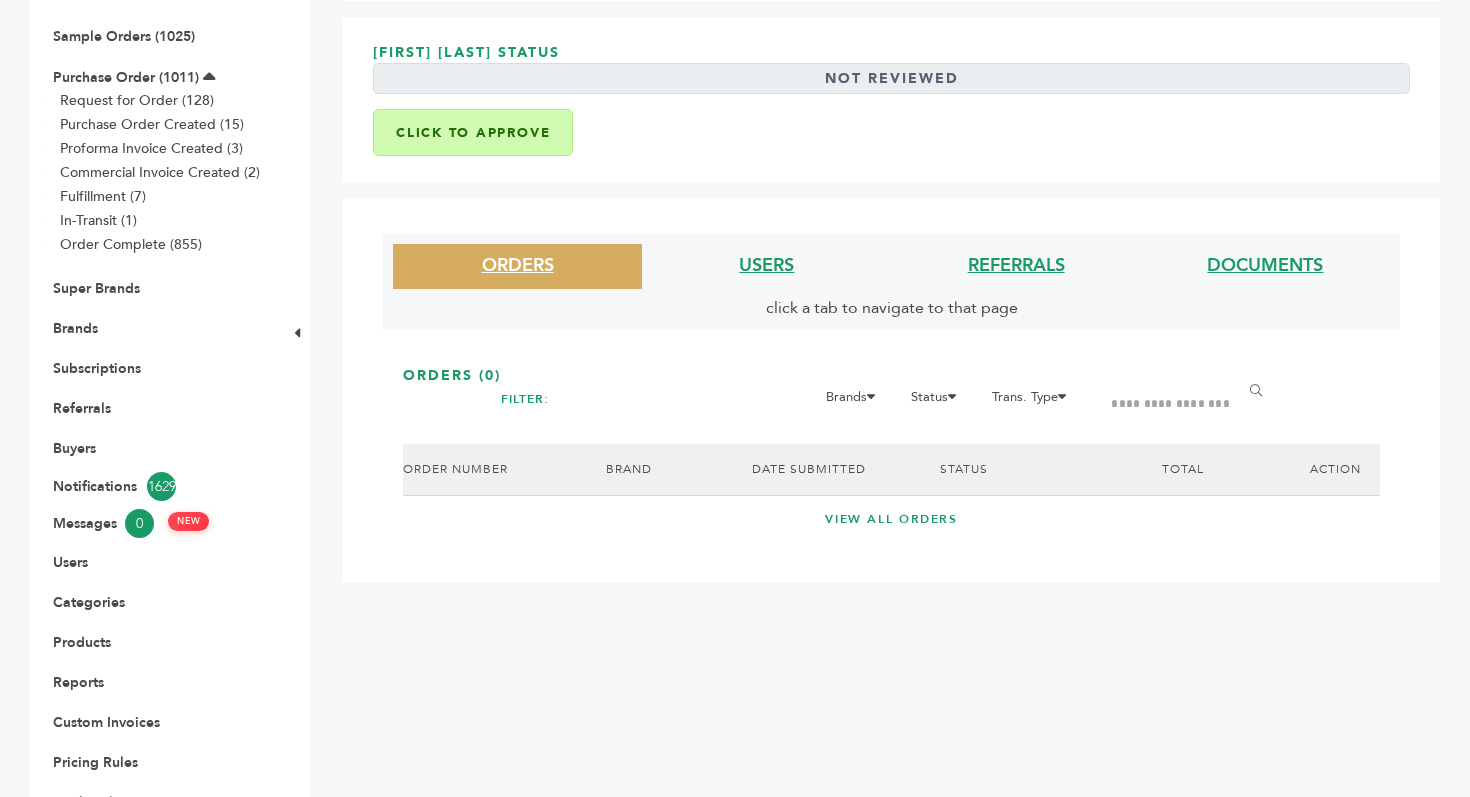 click on "STATUS" at bounding box center [1026, 469] 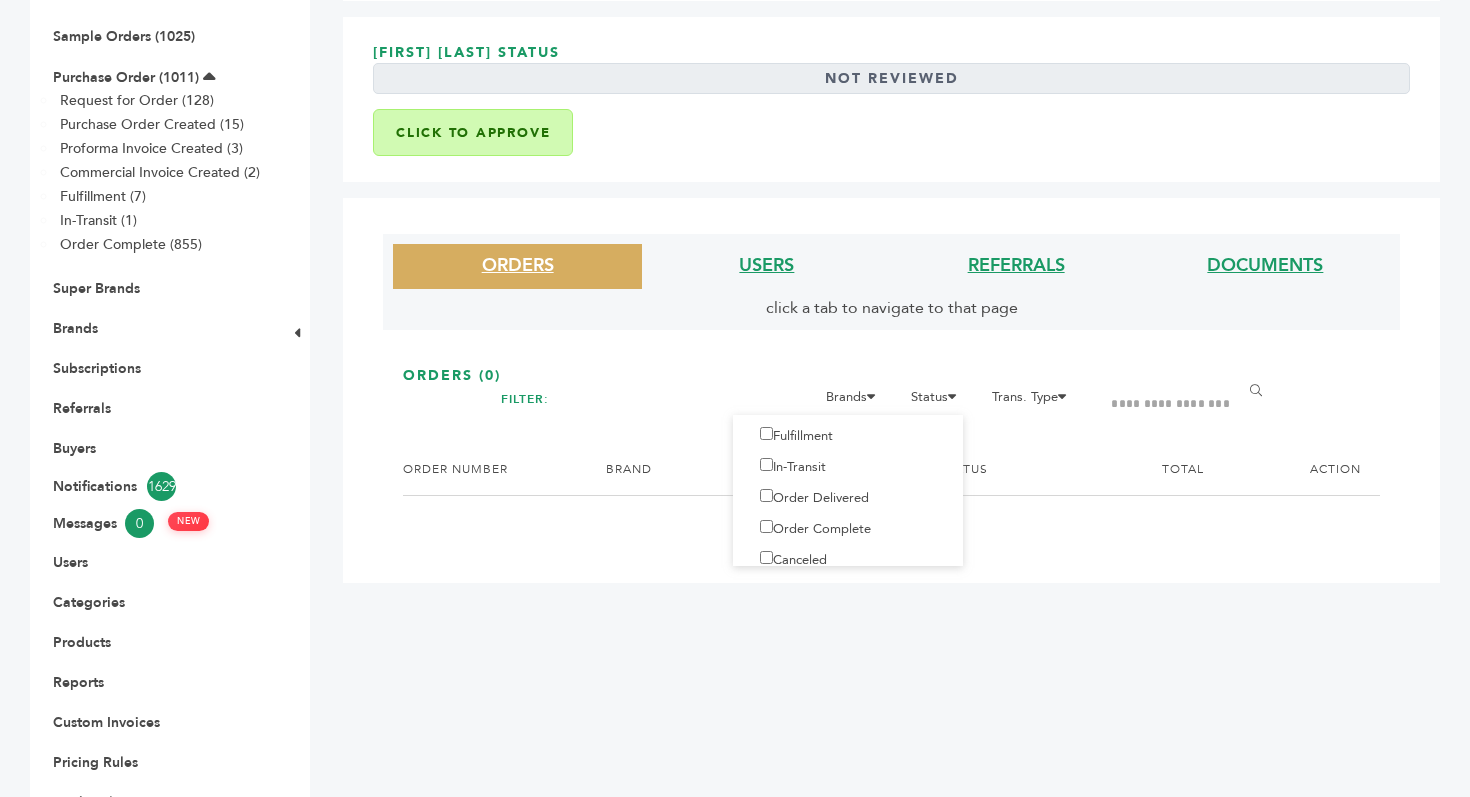 scroll, scrollTop: 107, scrollLeft: 0, axis: vertical 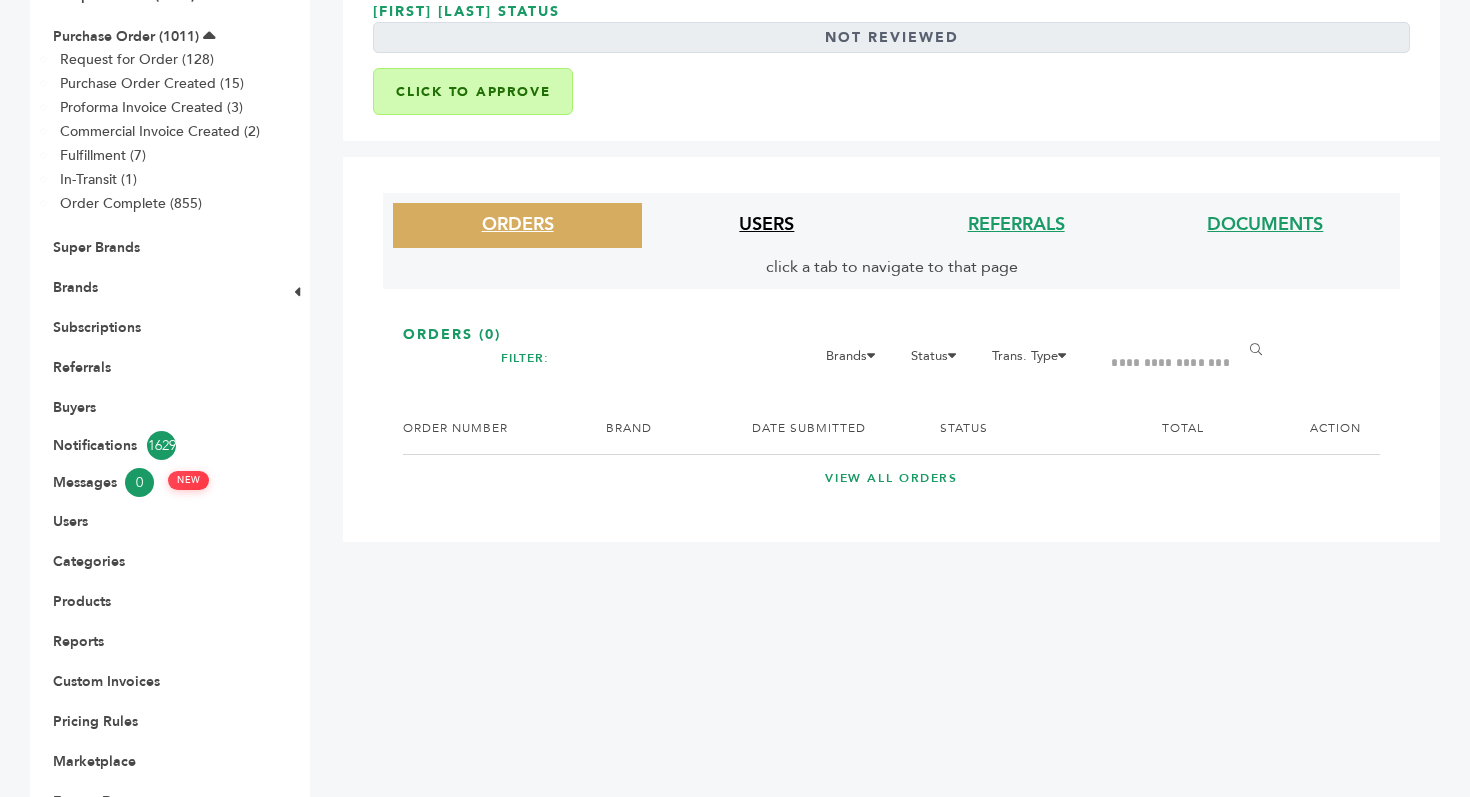 click on "USERS" at bounding box center (766, 224) 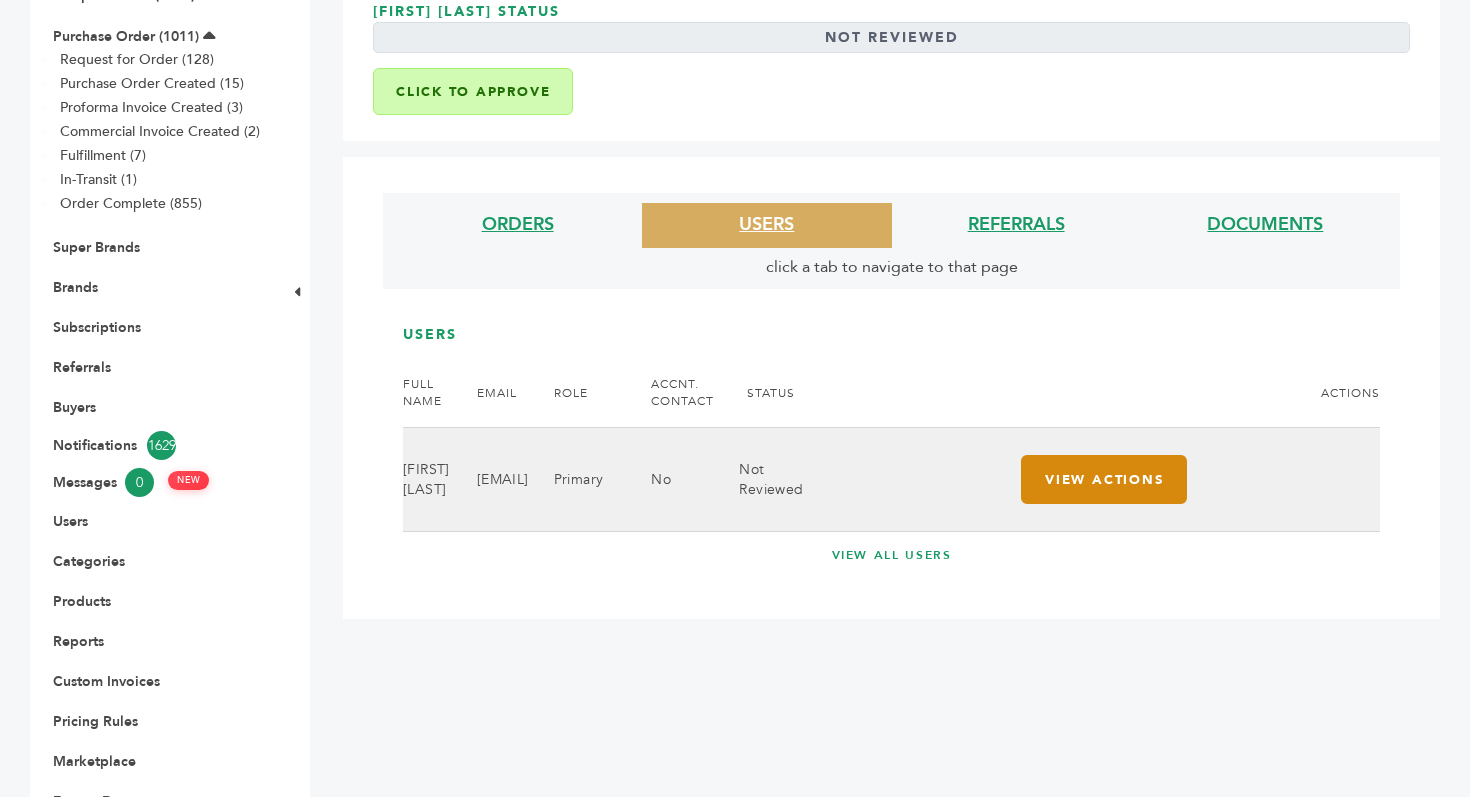 click on "View Actions" at bounding box center (1104, 479) 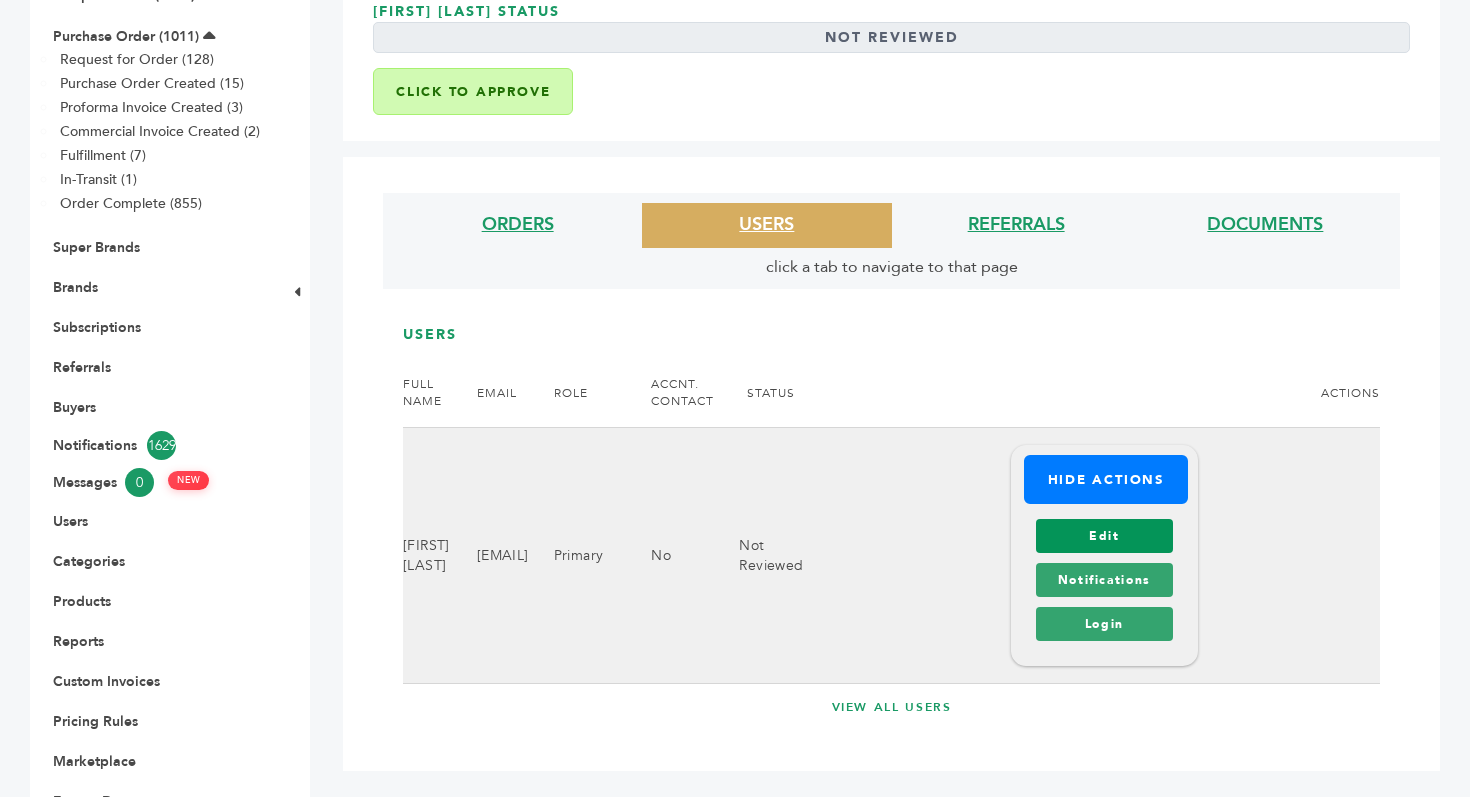 click on "Edit" at bounding box center [1104, 536] 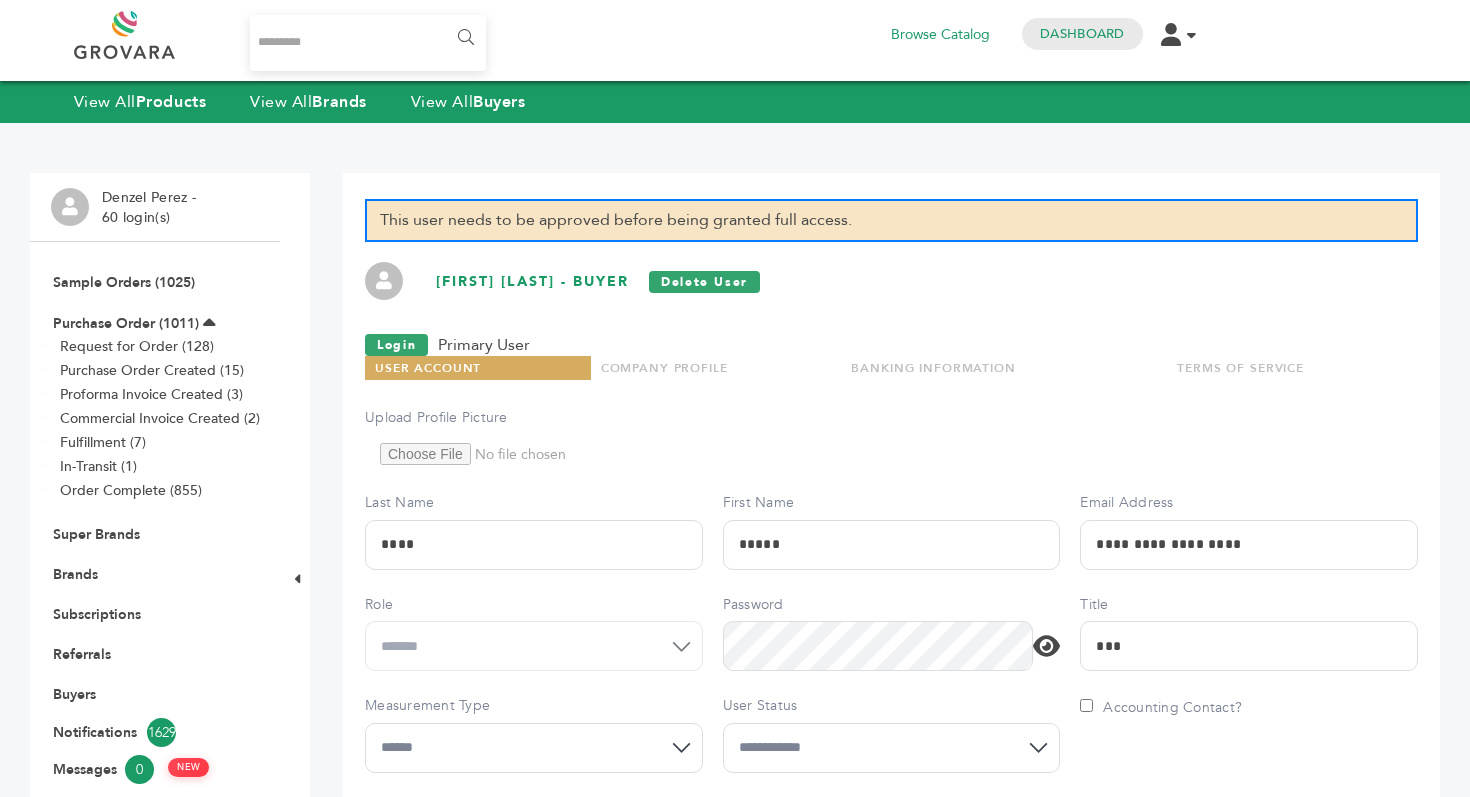 scroll, scrollTop: 0, scrollLeft: 0, axis: both 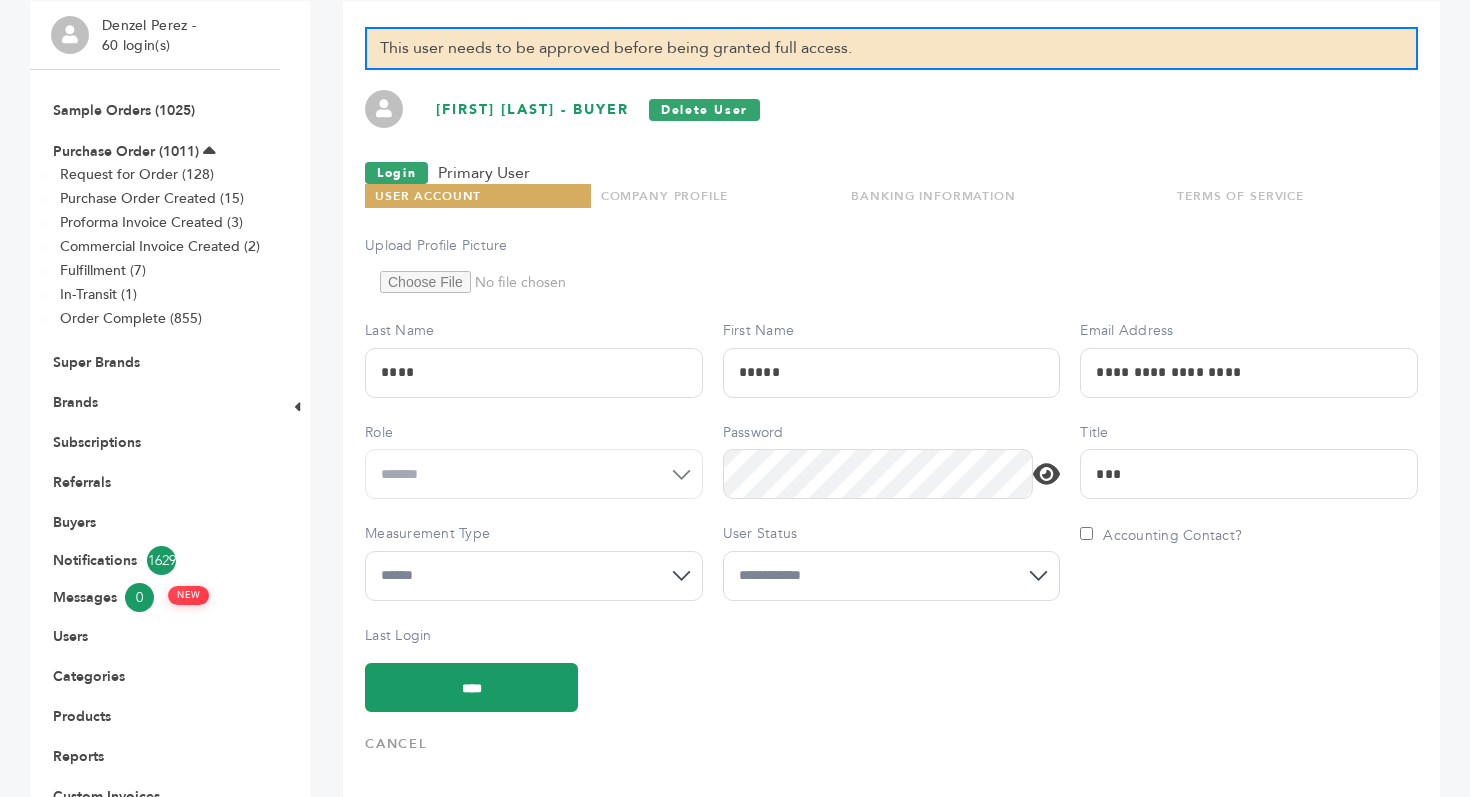 click on "**********" at bounding box center (892, 576) 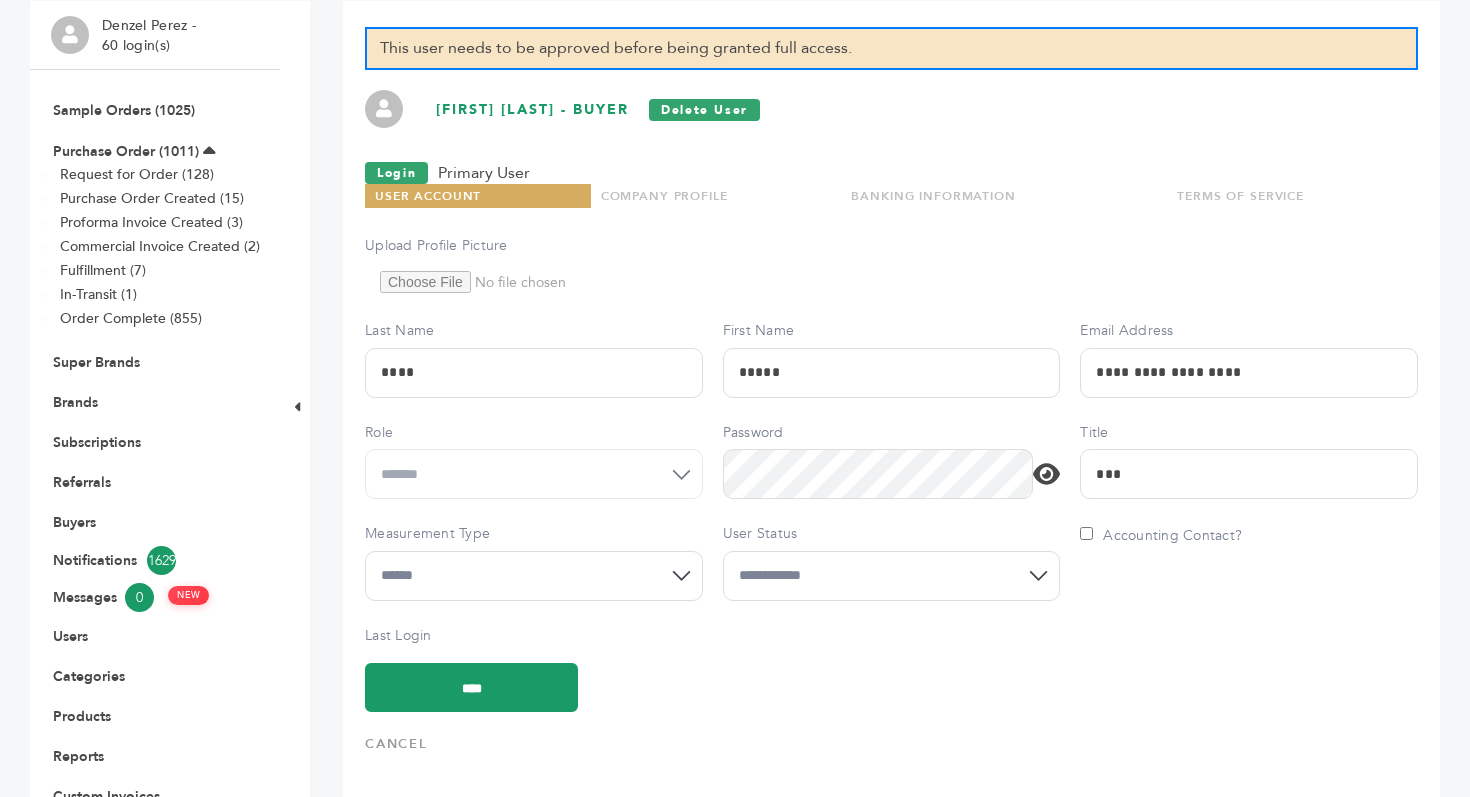 select on "*" 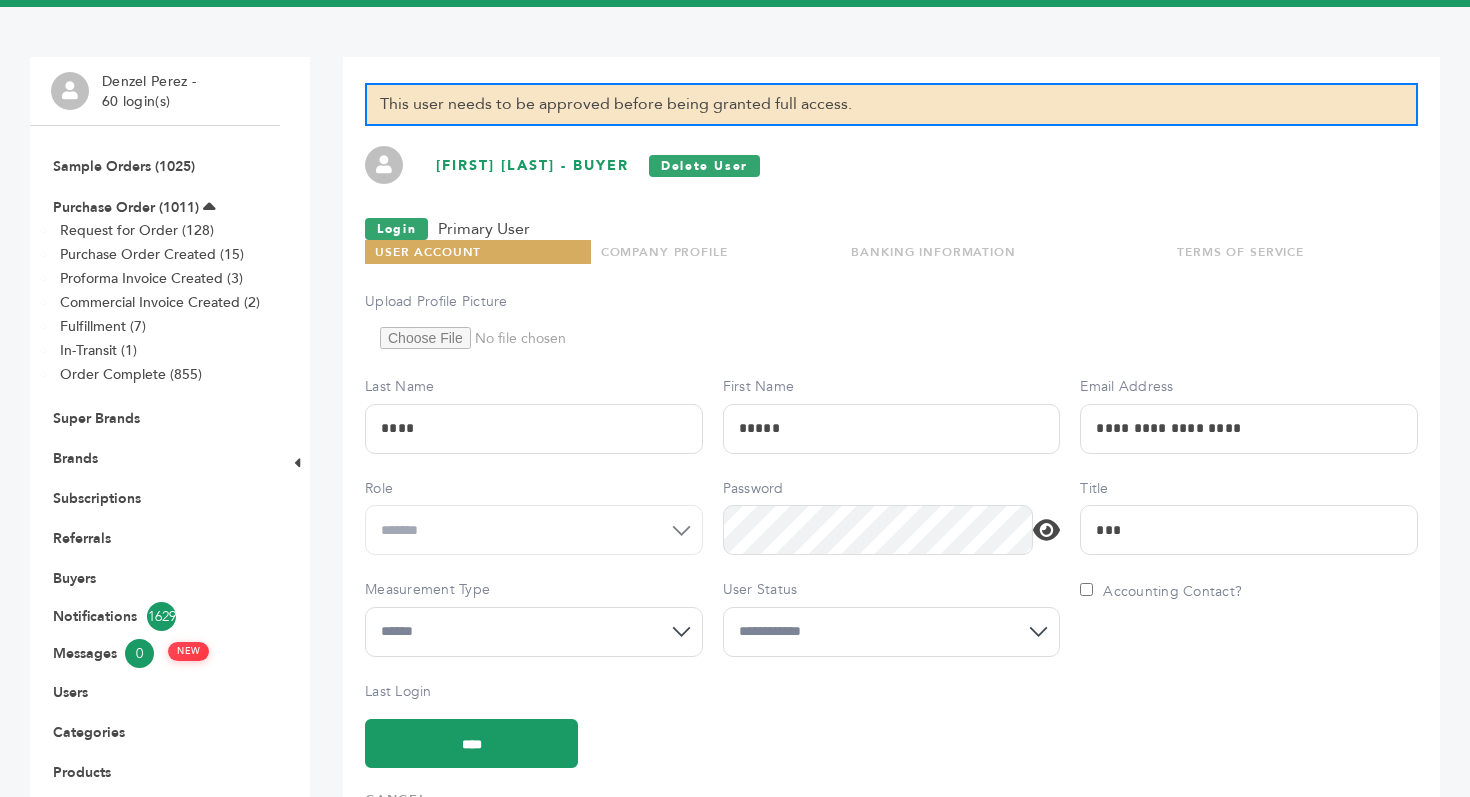 scroll, scrollTop: 0, scrollLeft: 0, axis: both 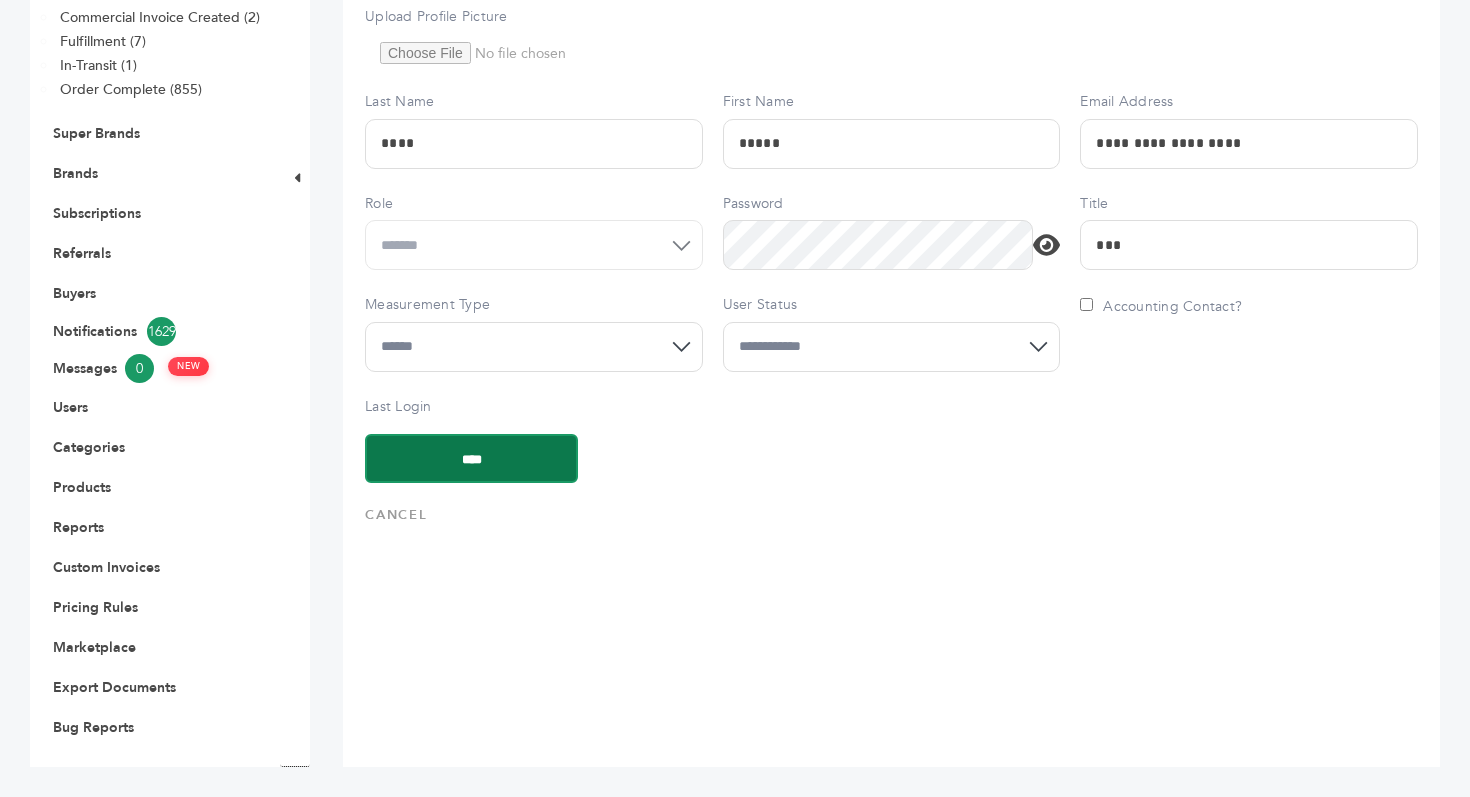 click on "****" at bounding box center [471, 458] 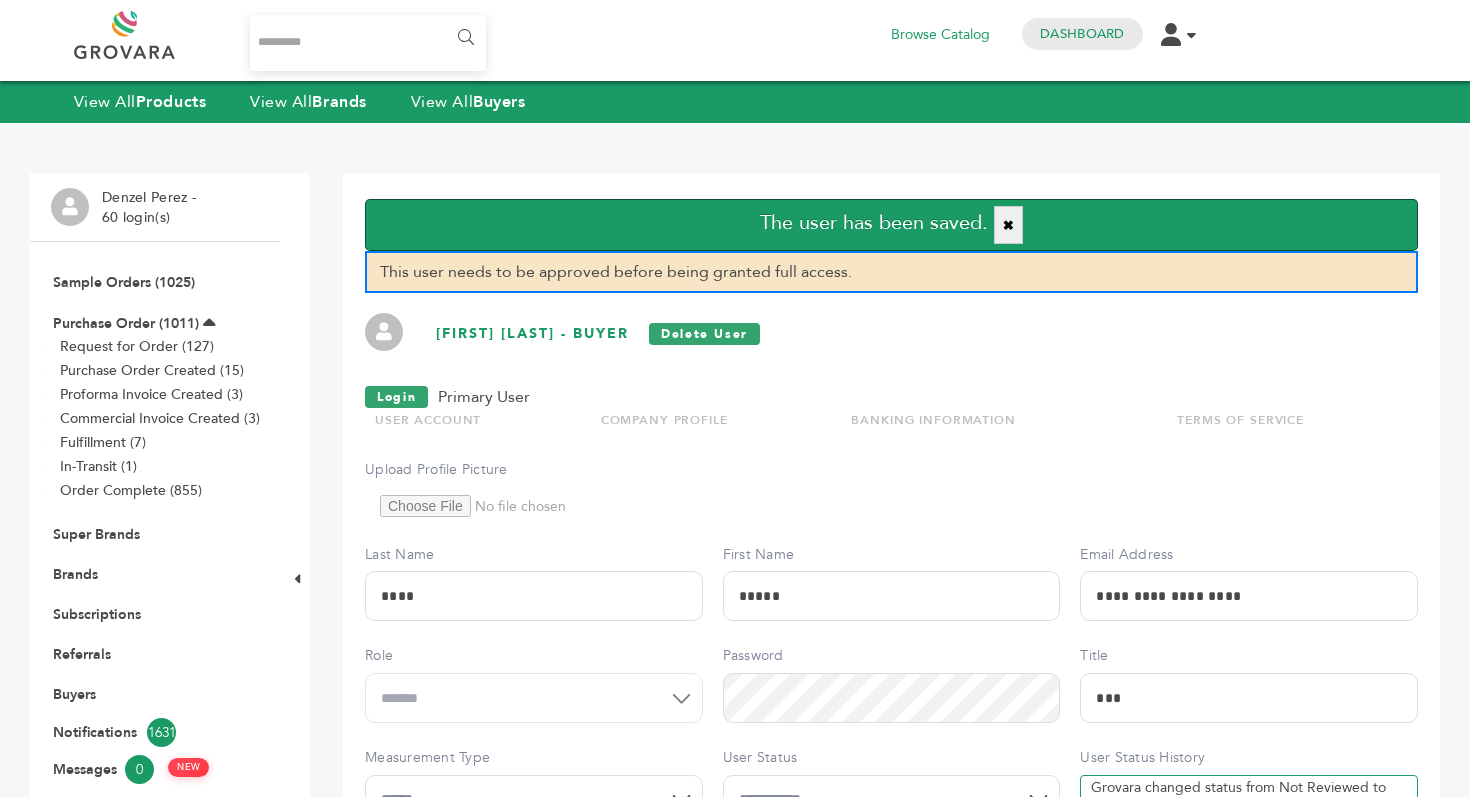 scroll, scrollTop: 0, scrollLeft: 0, axis: both 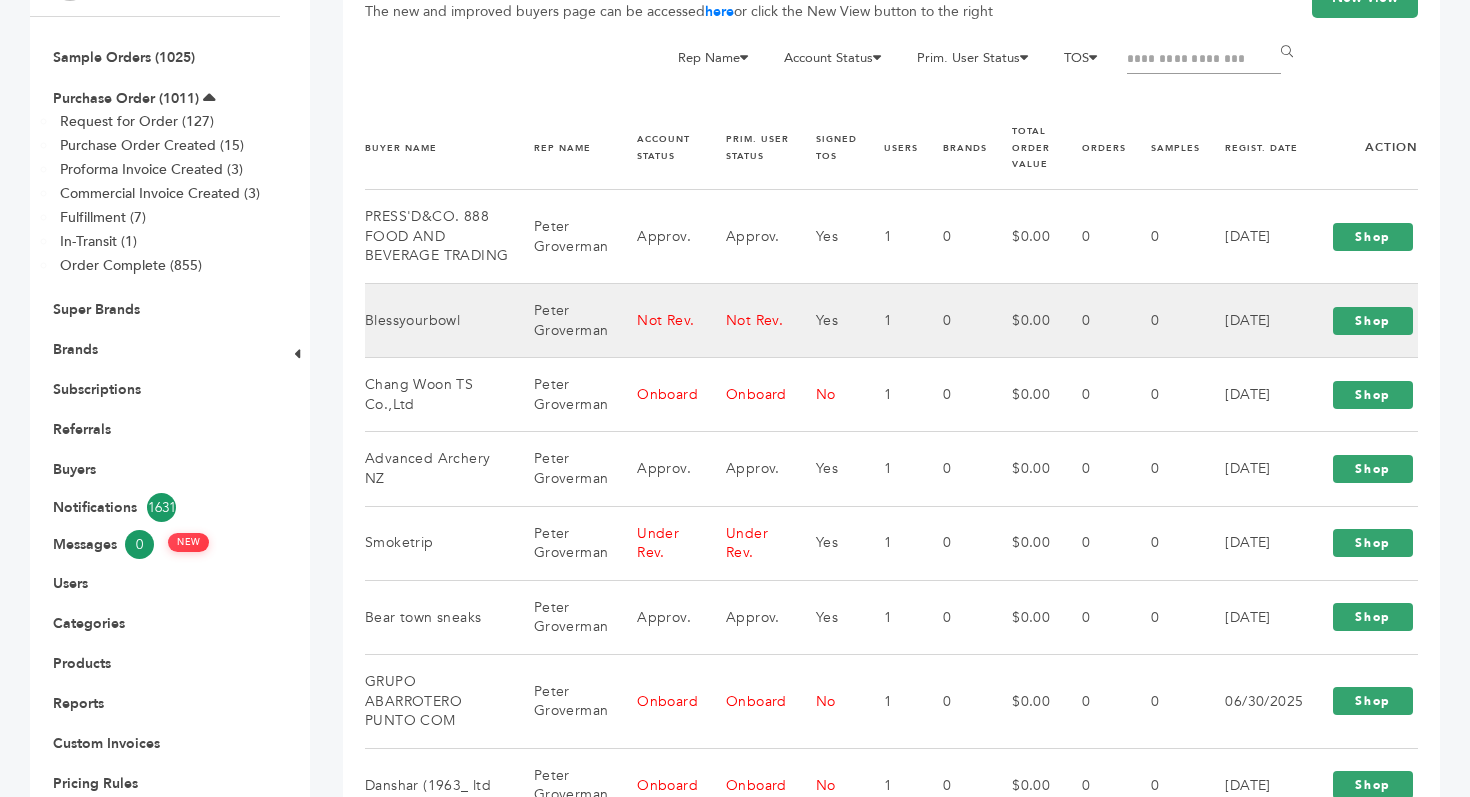 click on "Not Rev." at bounding box center (656, 321) 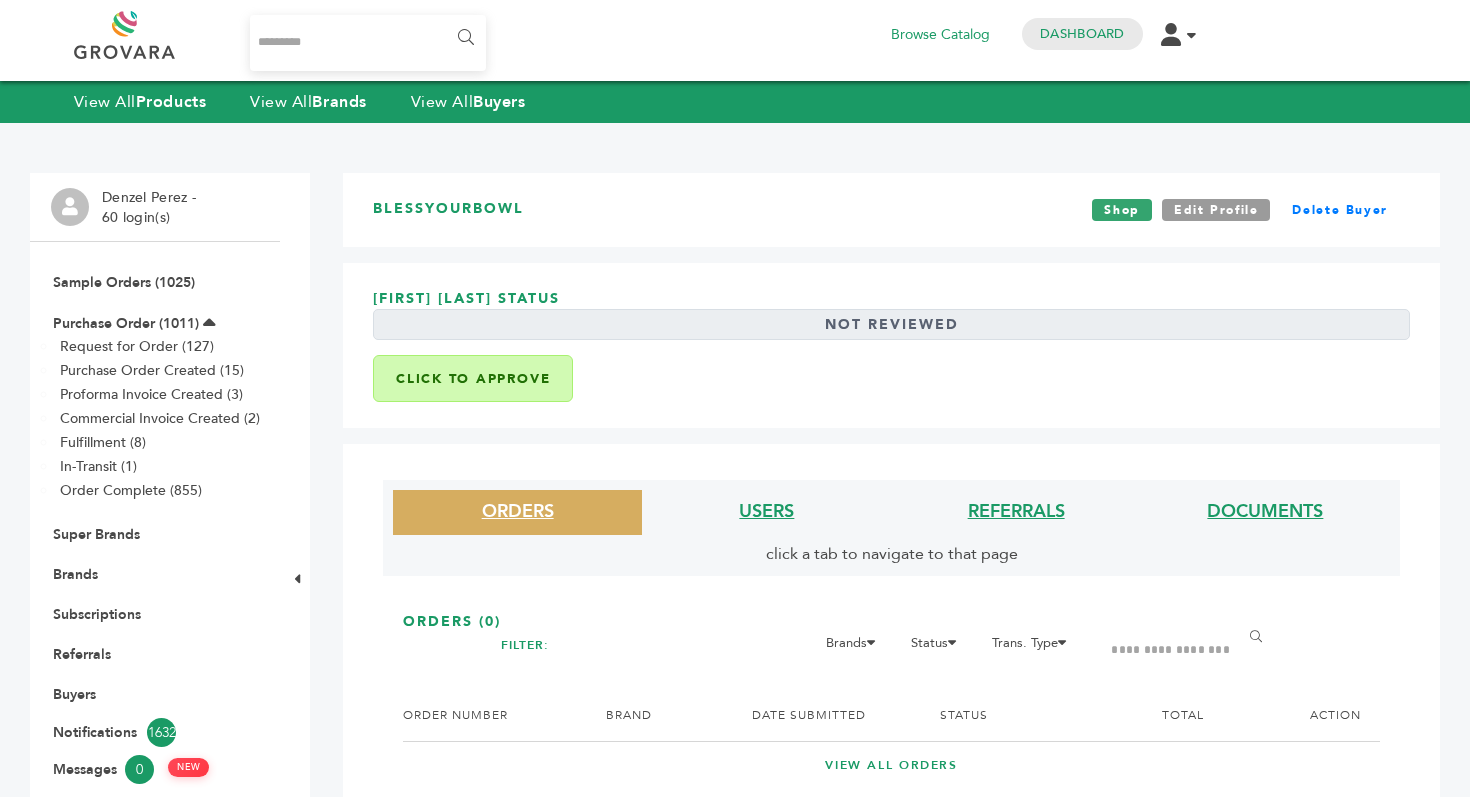scroll, scrollTop: 0, scrollLeft: 0, axis: both 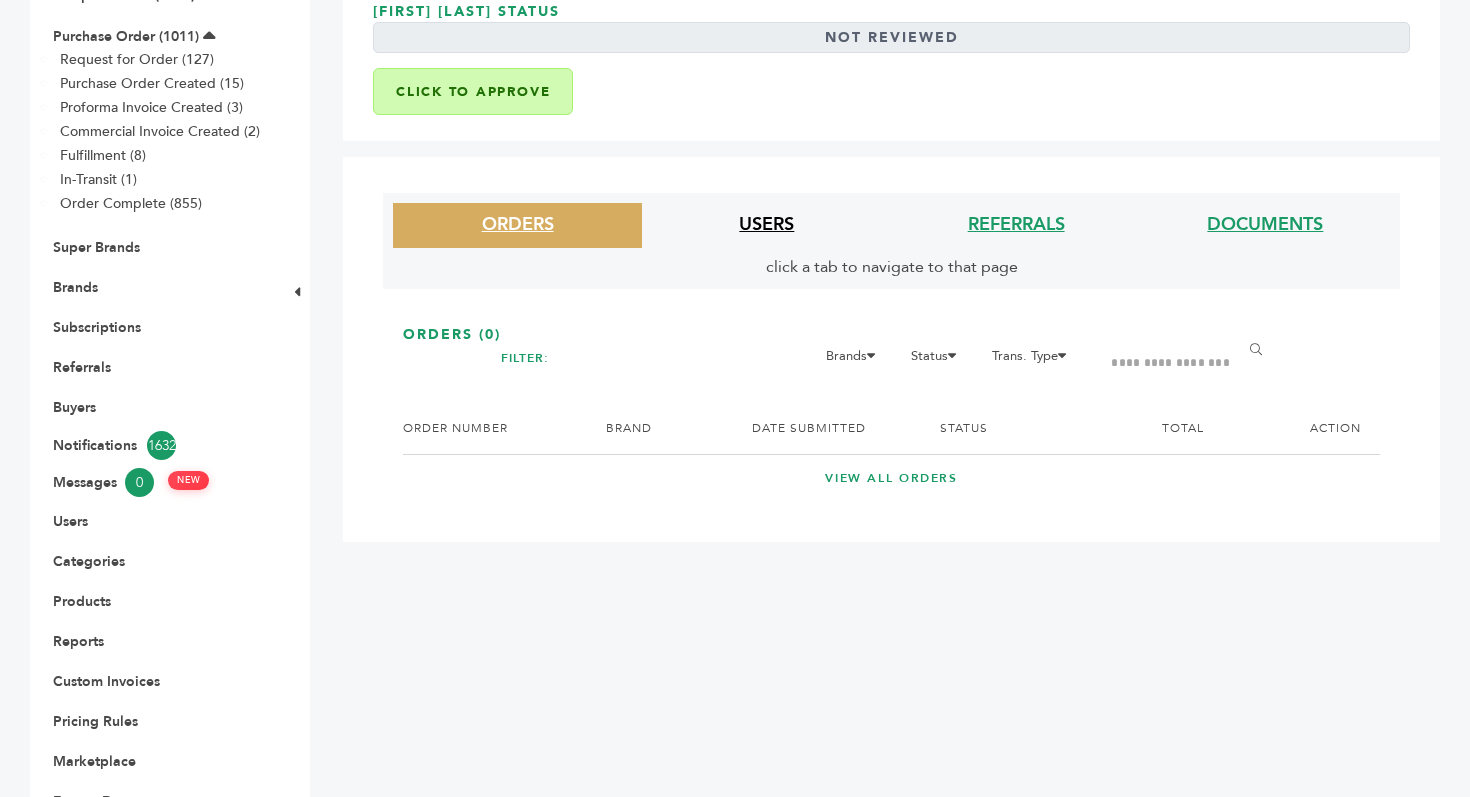 click on "USERS" at bounding box center [766, 224] 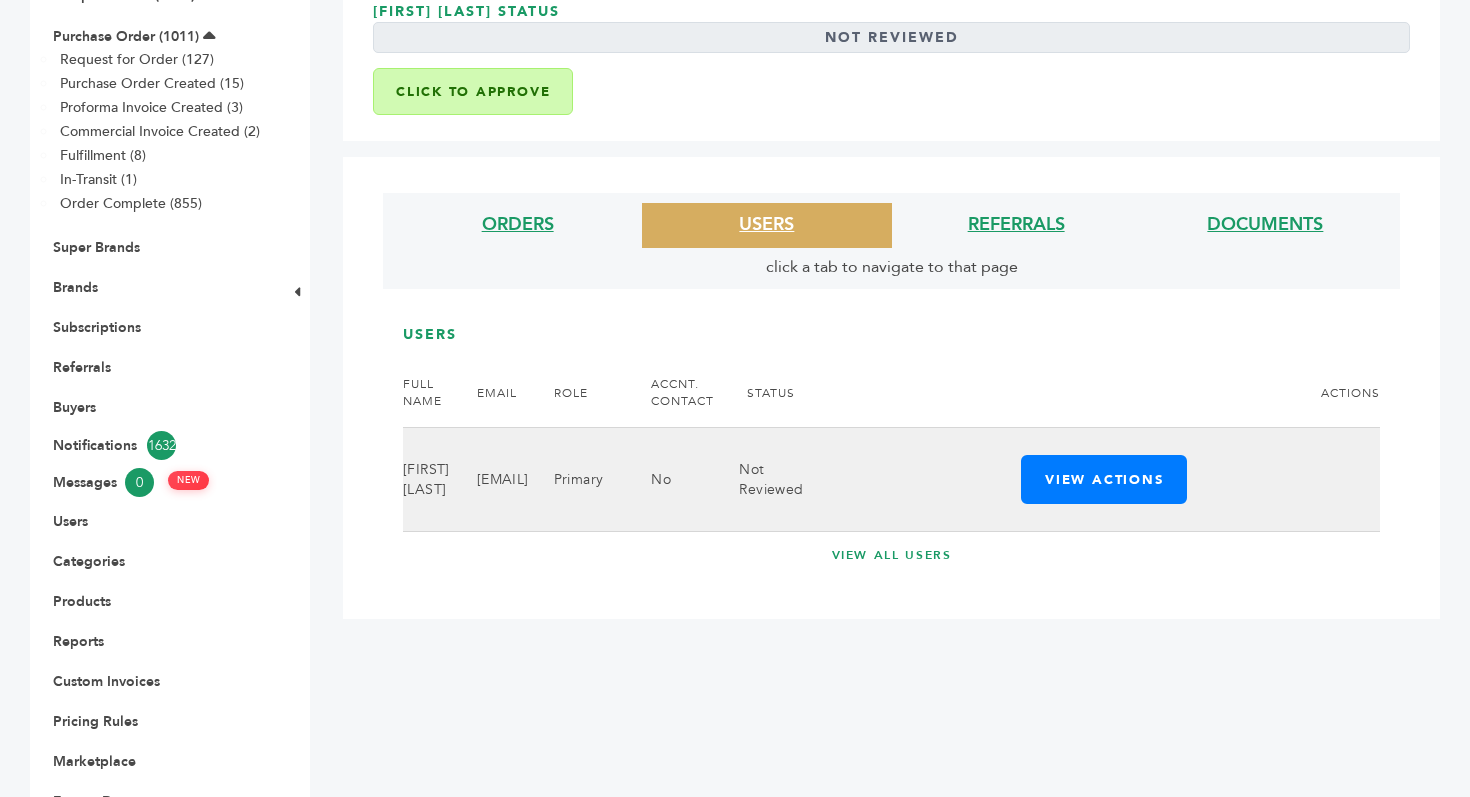 drag, startPoint x: 476, startPoint y: 478, endPoint x: 638, endPoint y: 497, distance: 163.1104 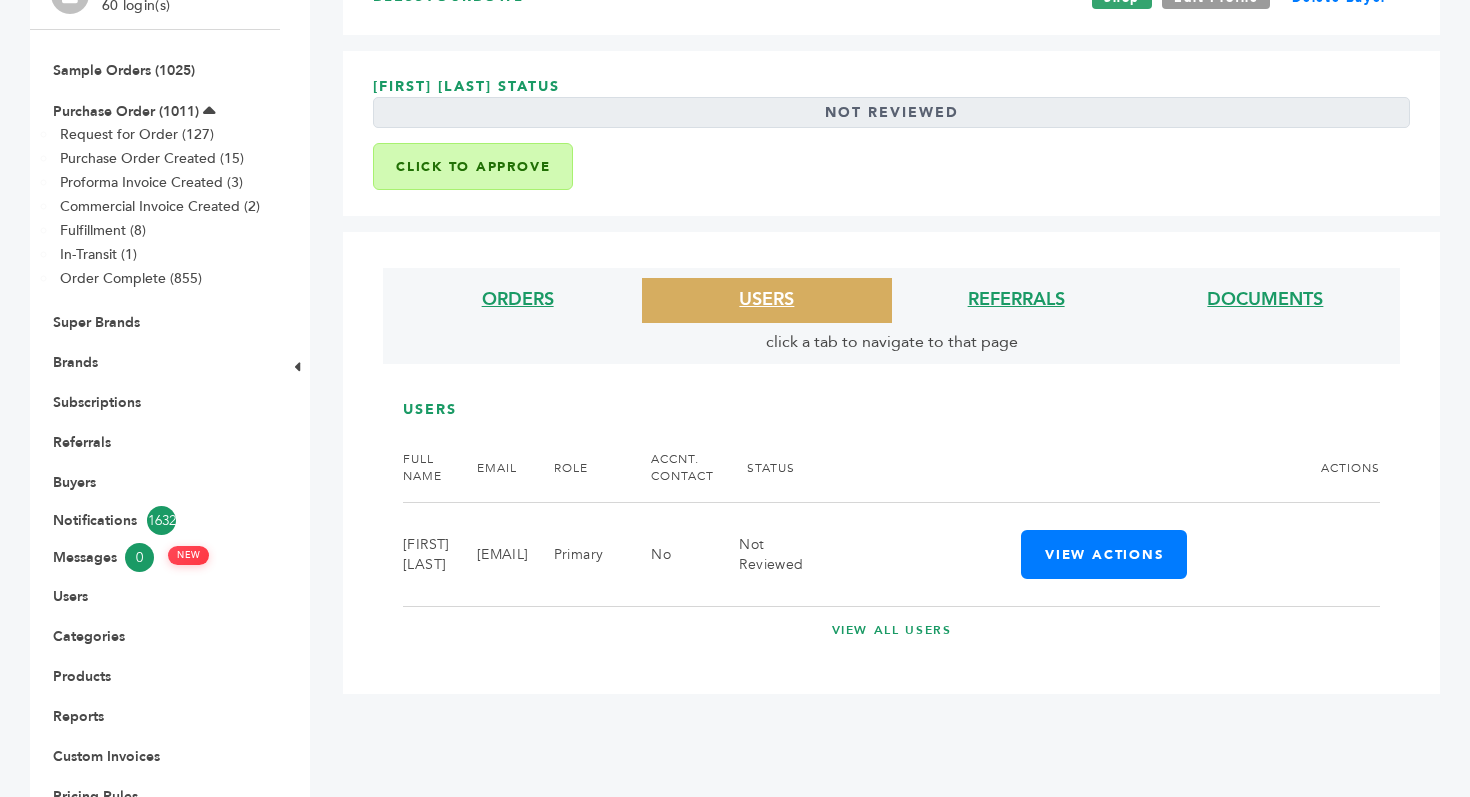 scroll, scrollTop: 286, scrollLeft: 0, axis: vertical 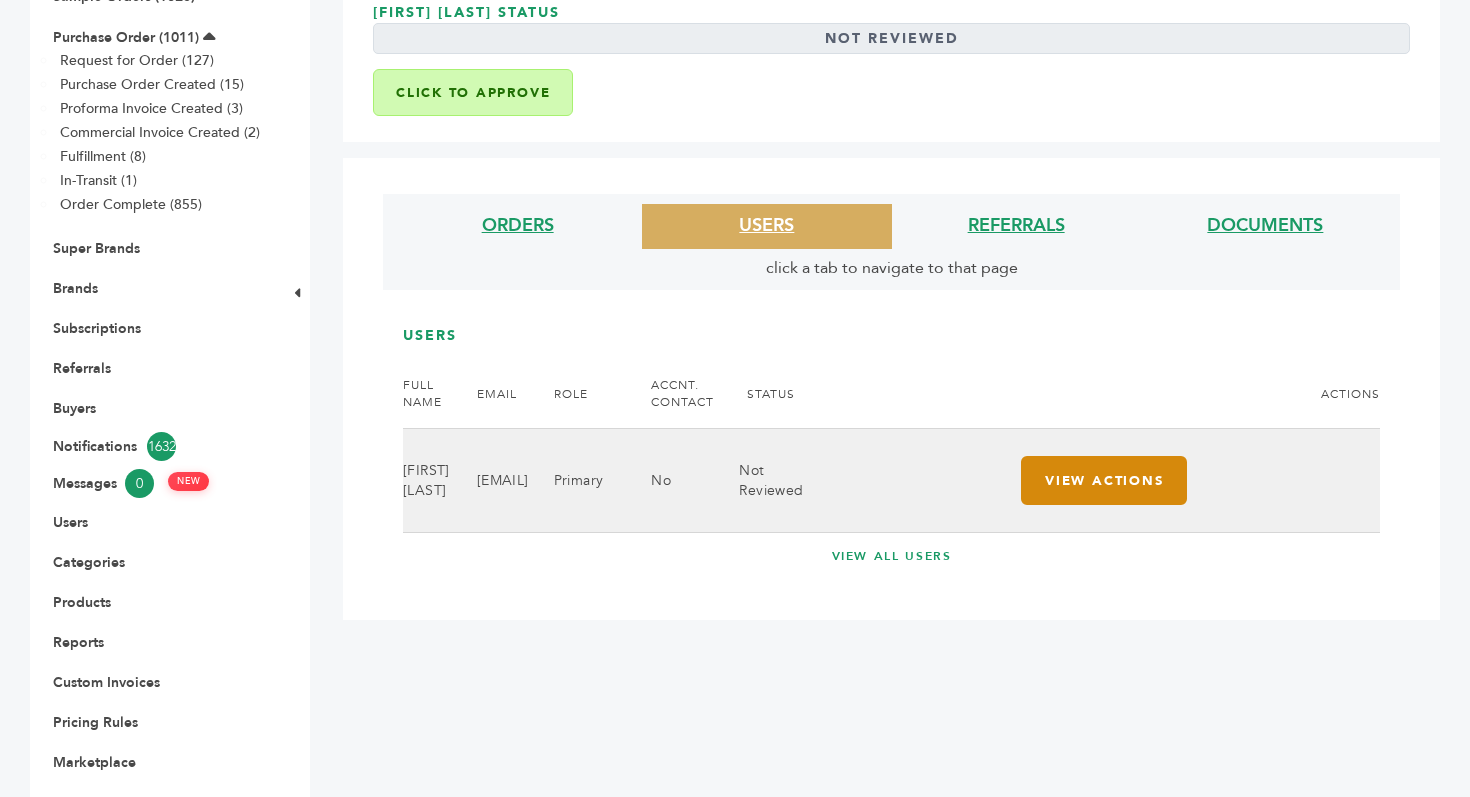 click on "View Actions" at bounding box center [1104, 480] 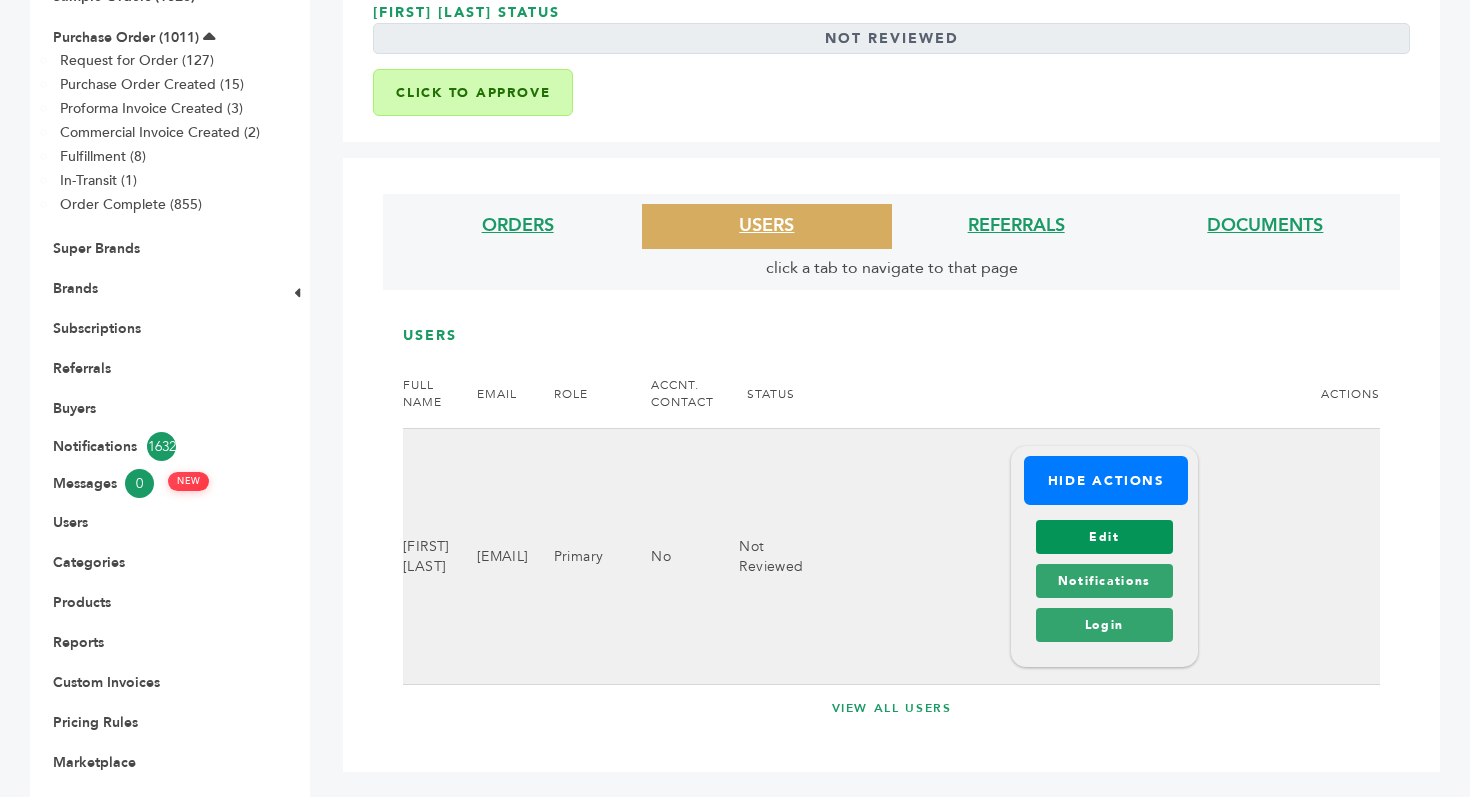 click on "Edit" at bounding box center (1104, 537) 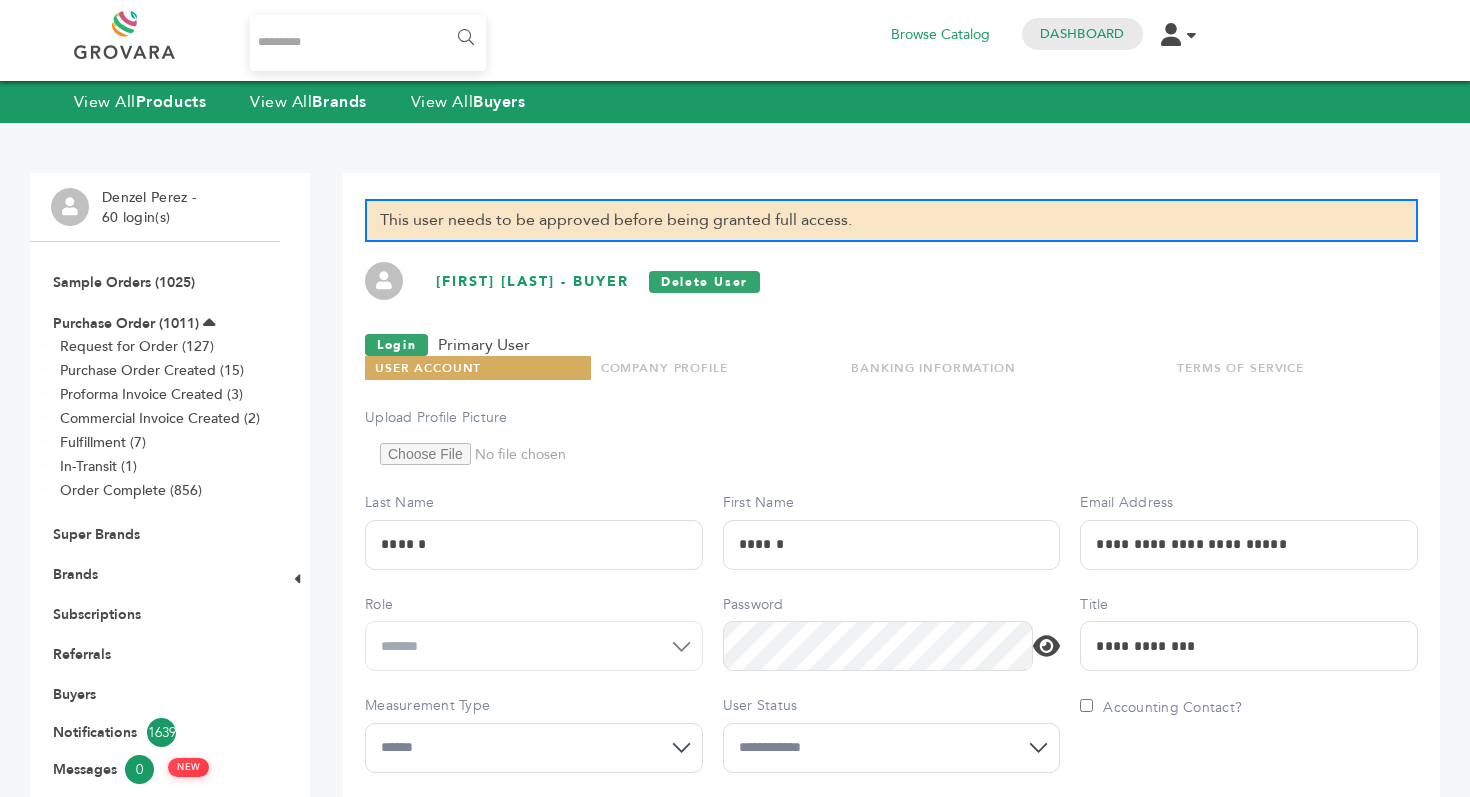 click on "**********" at bounding box center (892, 748) 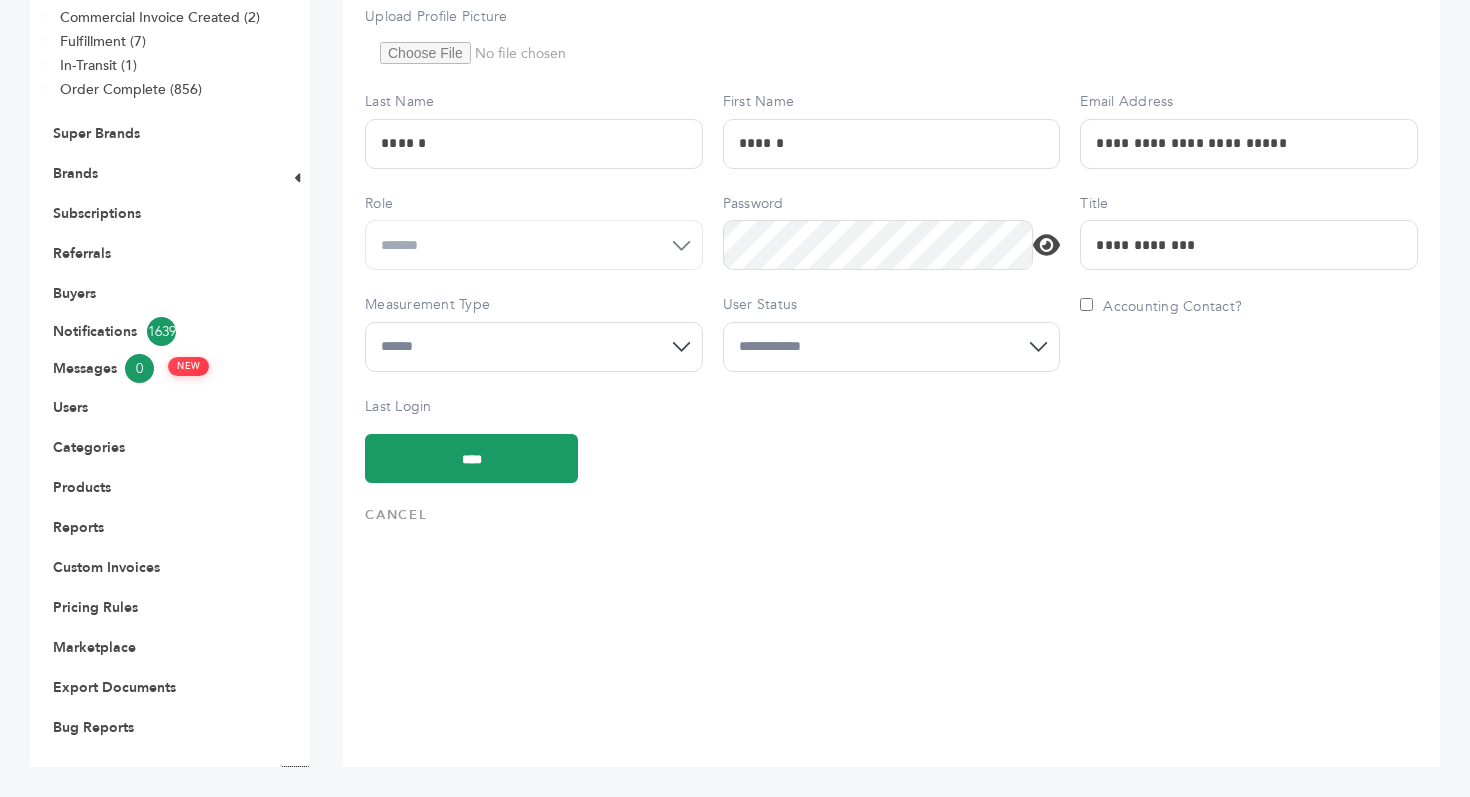 scroll, scrollTop: 0, scrollLeft: 0, axis: both 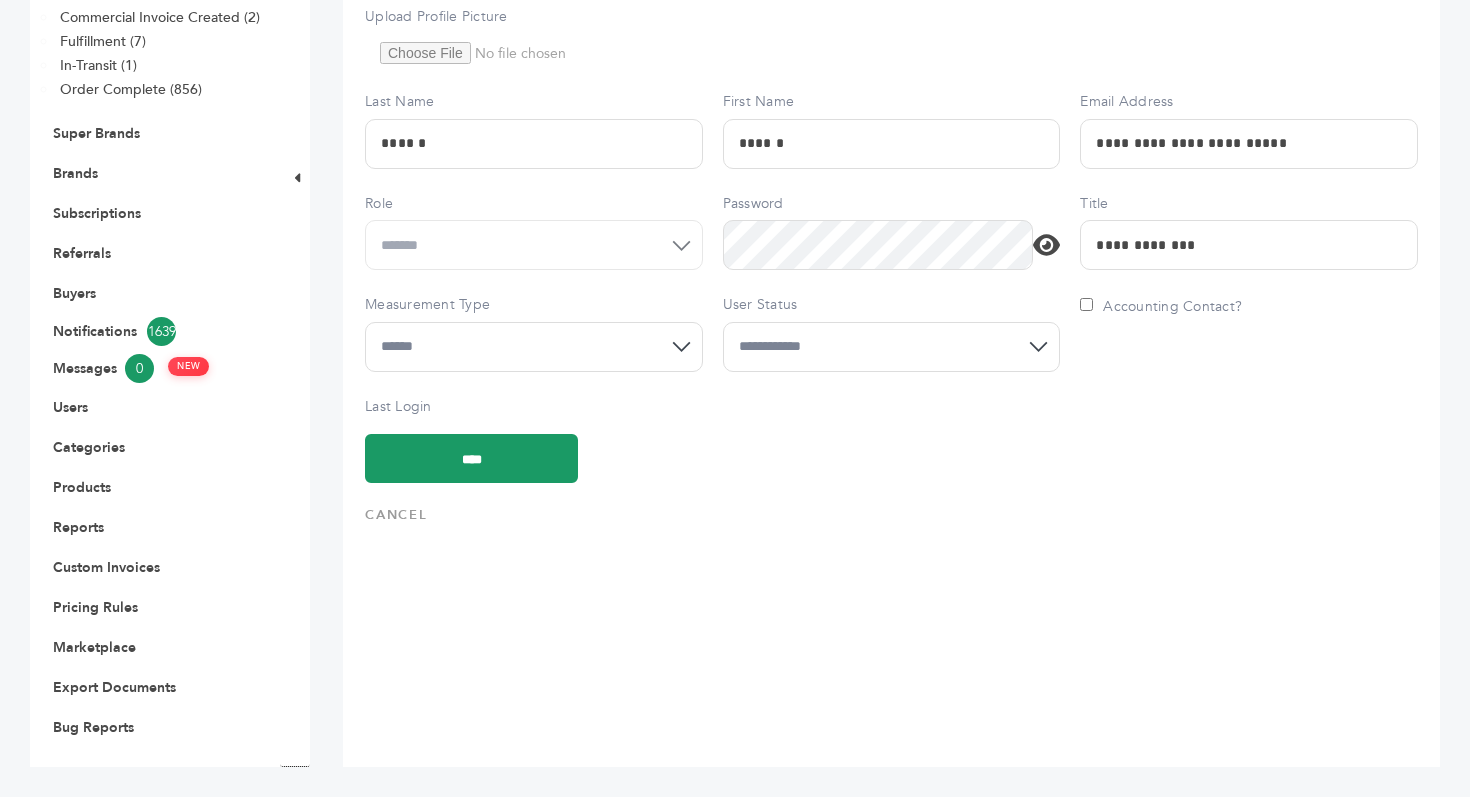 select on "*" 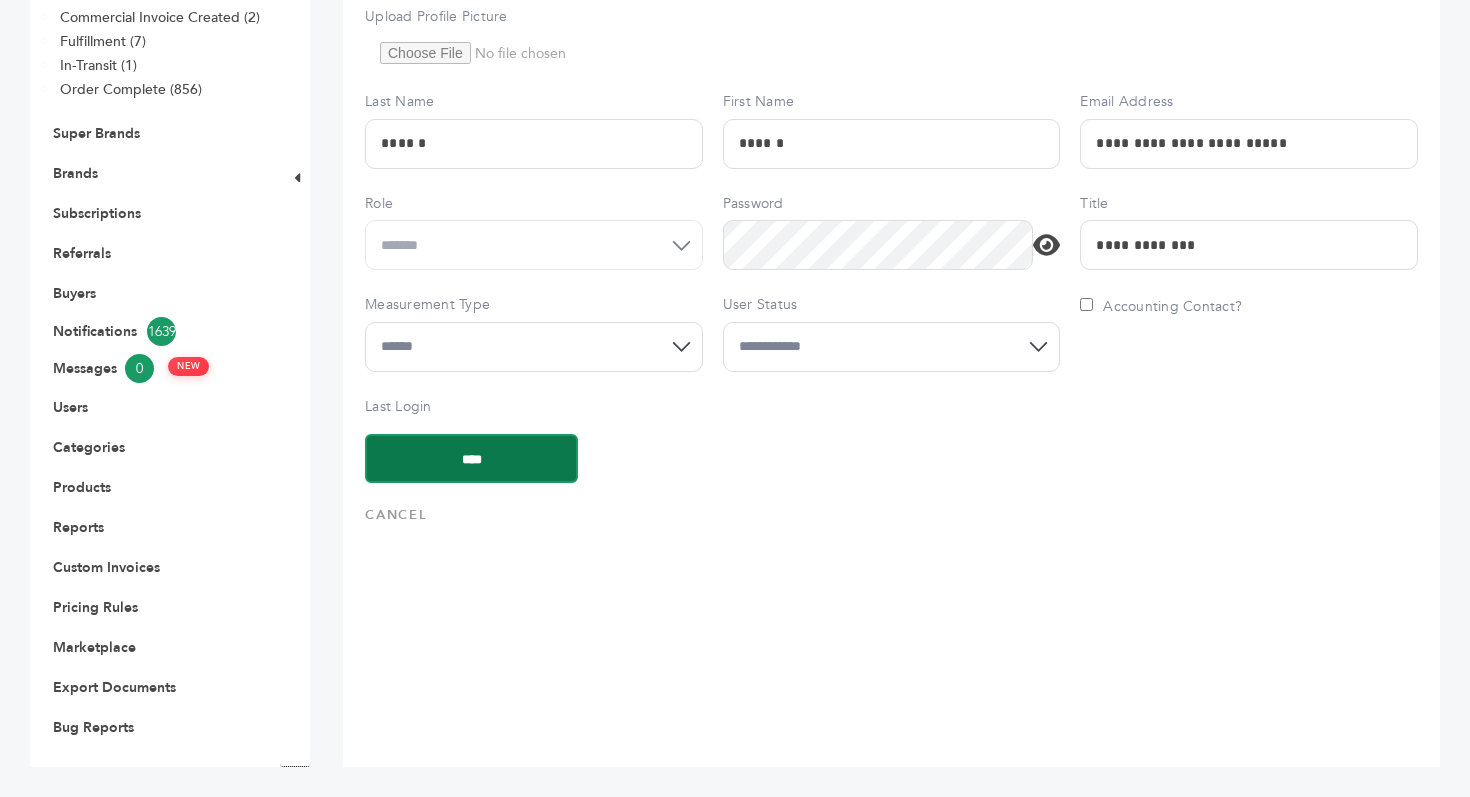 click on "****" at bounding box center (471, 458) 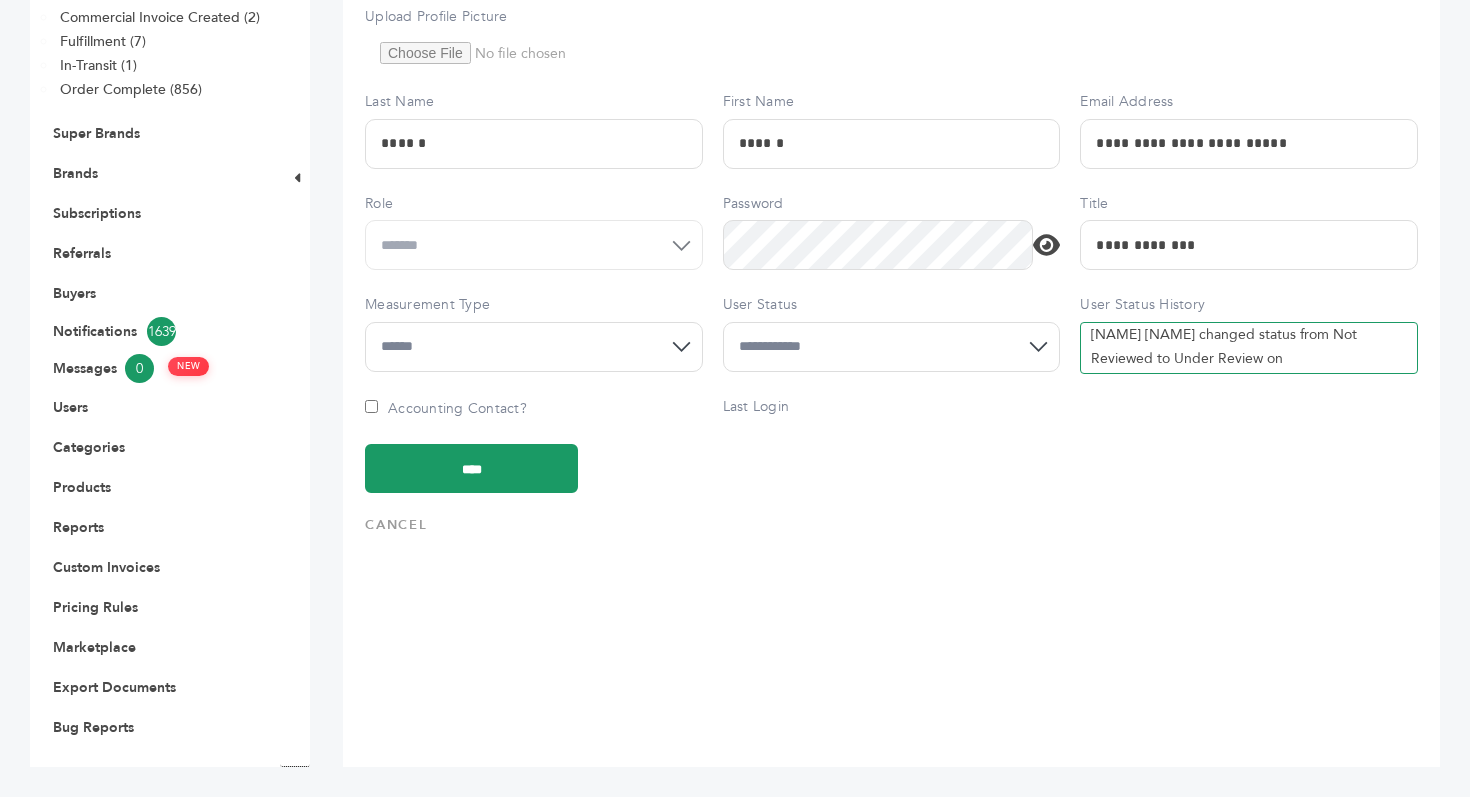 scroll, scrollTop: 401, scrollLeft: 0, axis: vertical 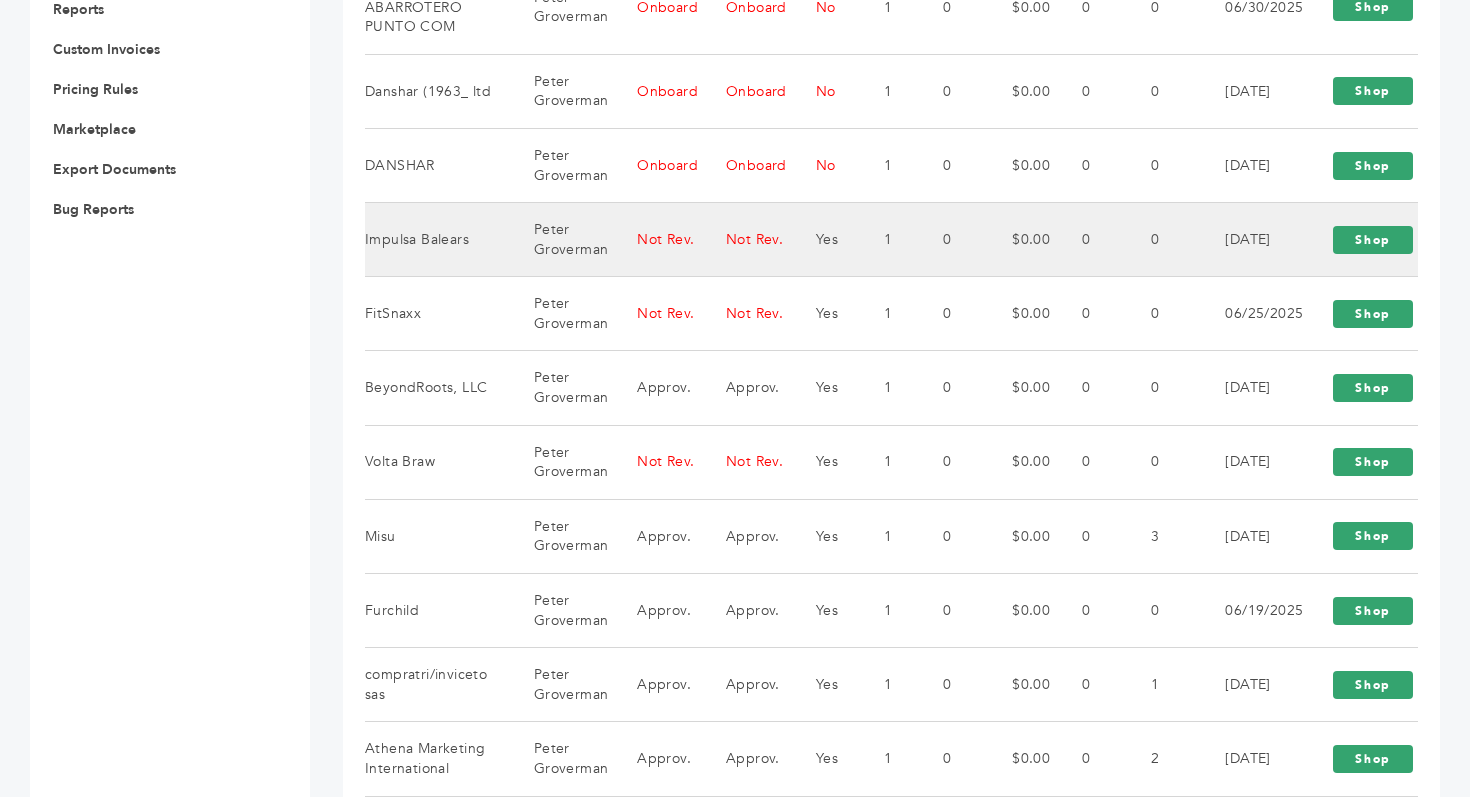 click on "Not Rev." at bounding box center (656, 240) 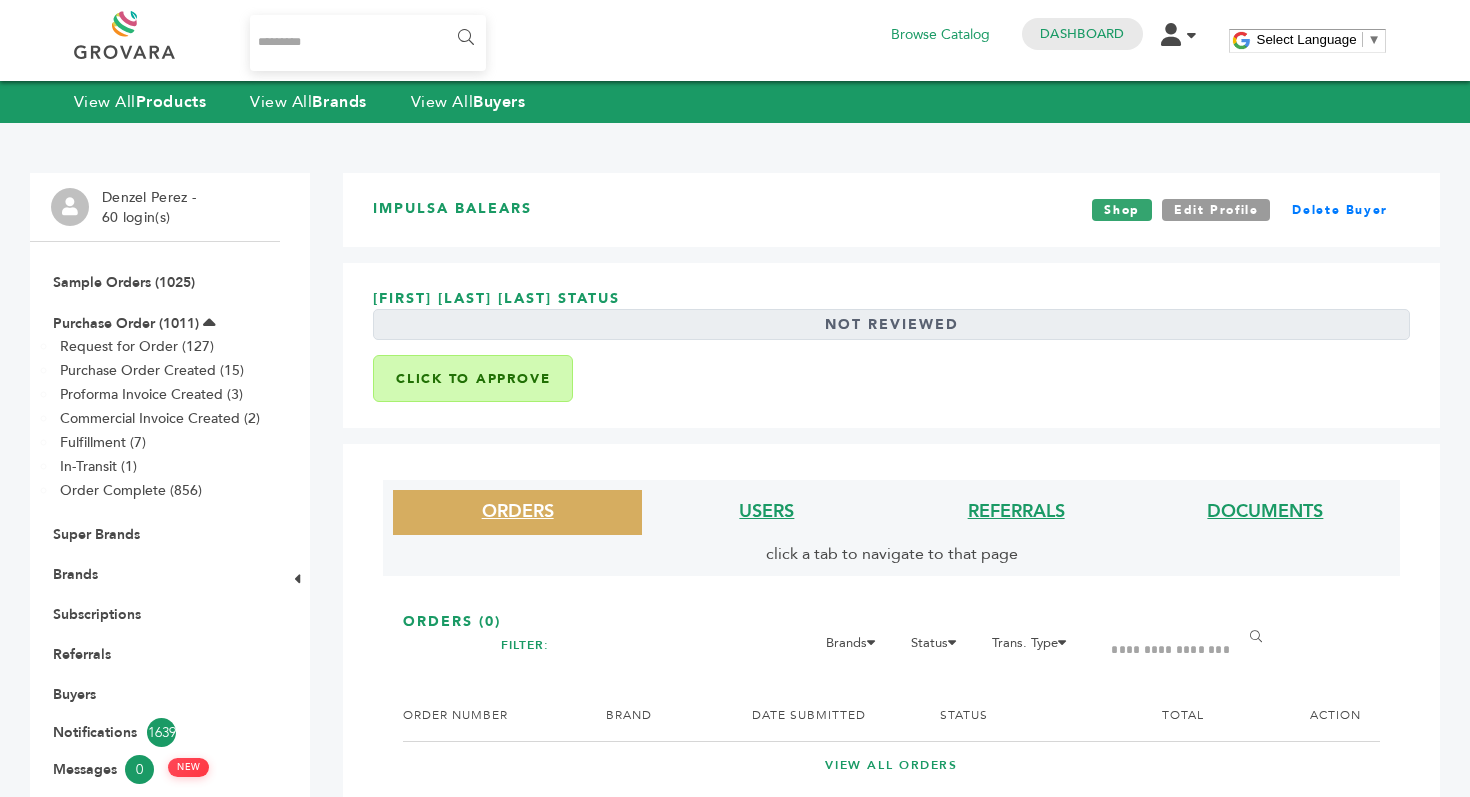 scroll, scrollTop: 0, scrollLeft: 0, axis: both 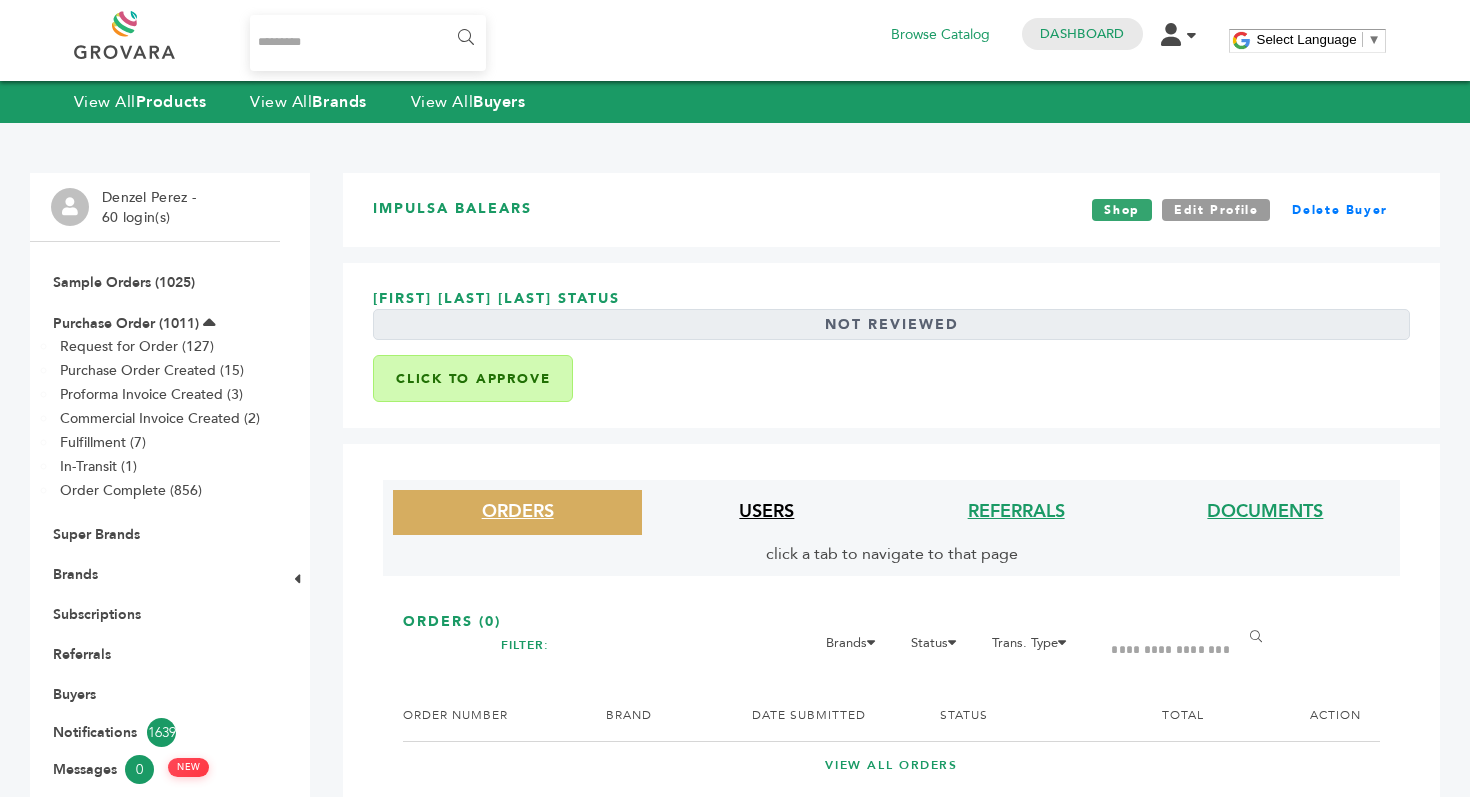 click on "USERS" at bounding box center [766, 511] 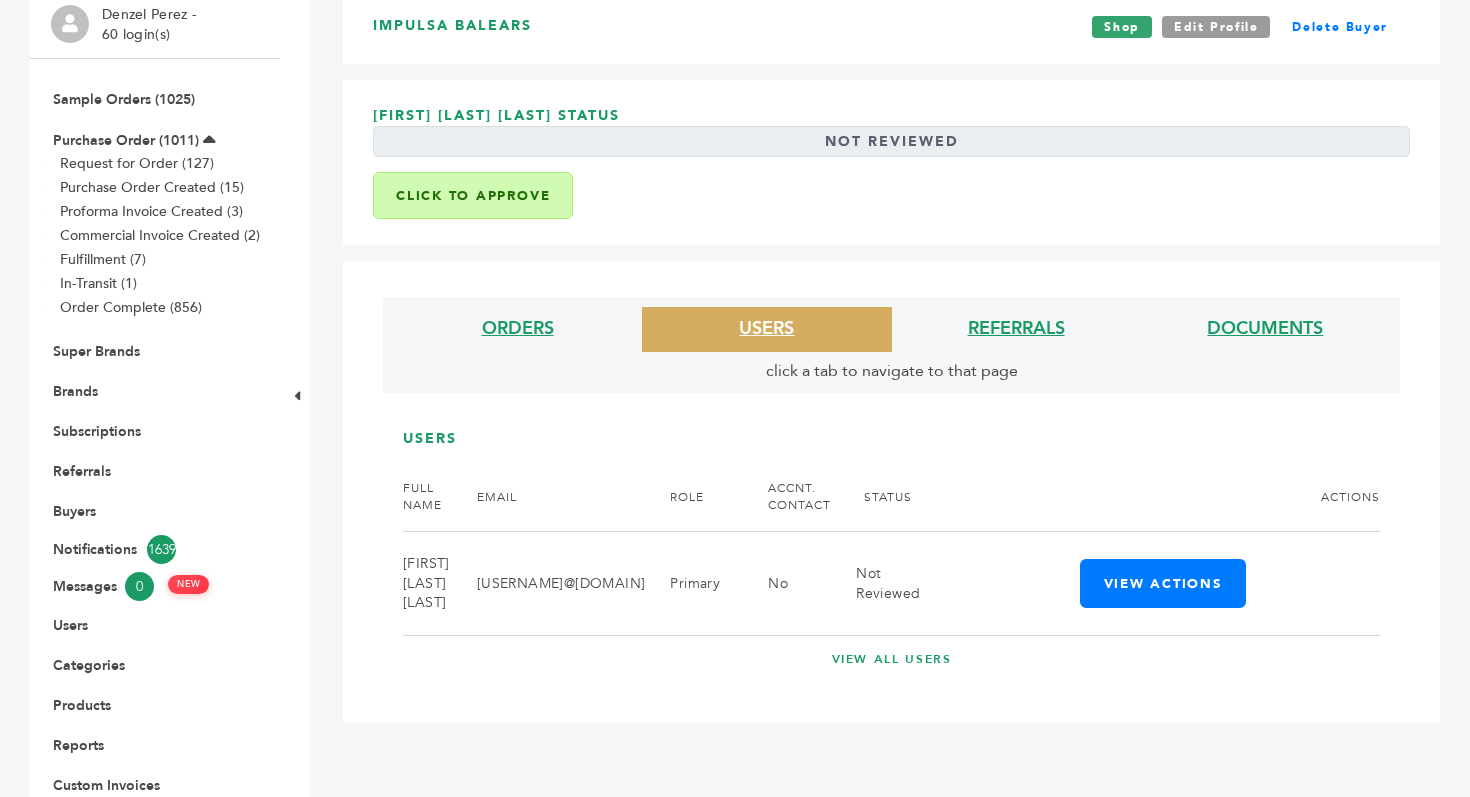 scroll, scrollTop: 341, scrollLeft: 0, axis: vertical 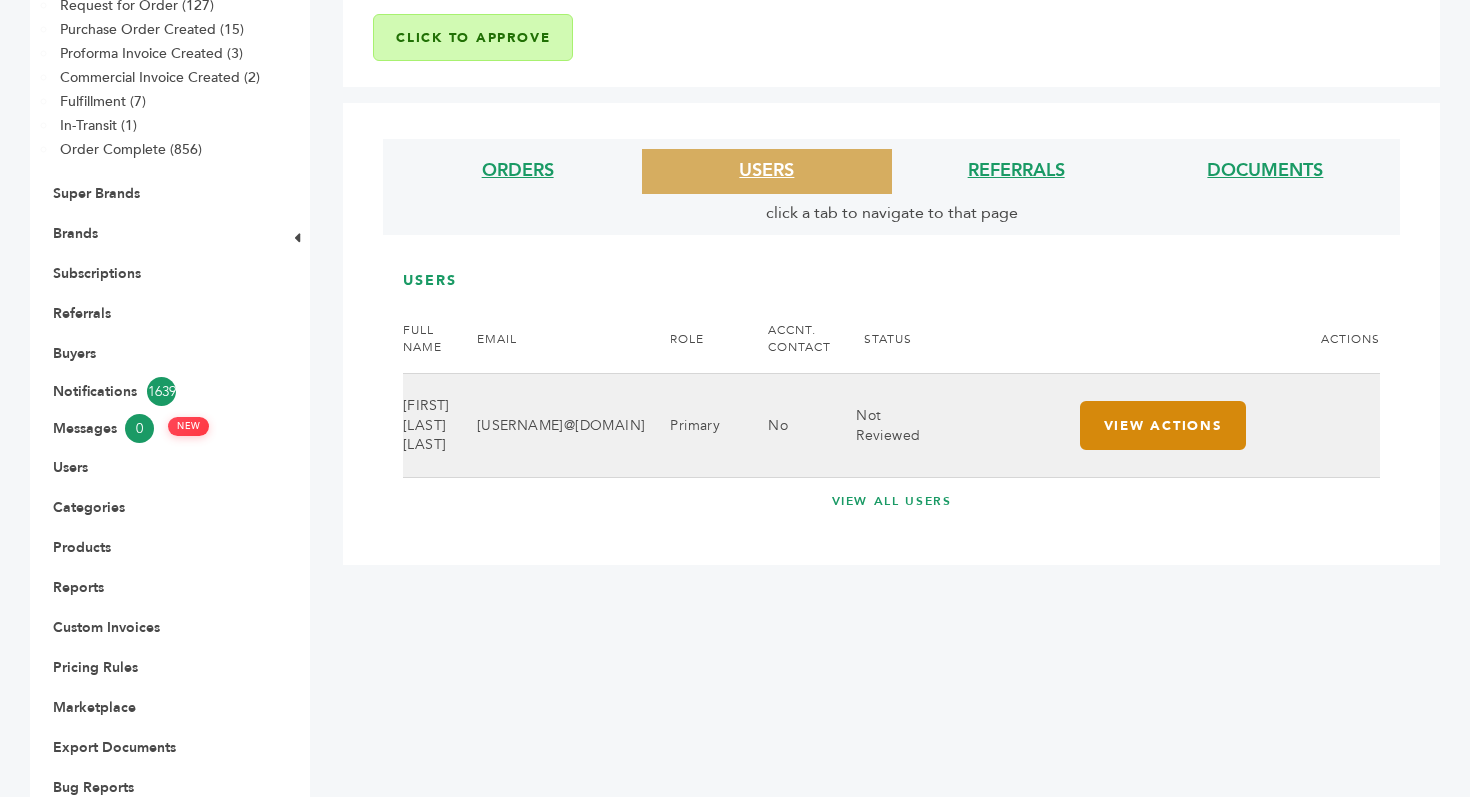 click on "View Actions" at bounding box center [1163, 425] 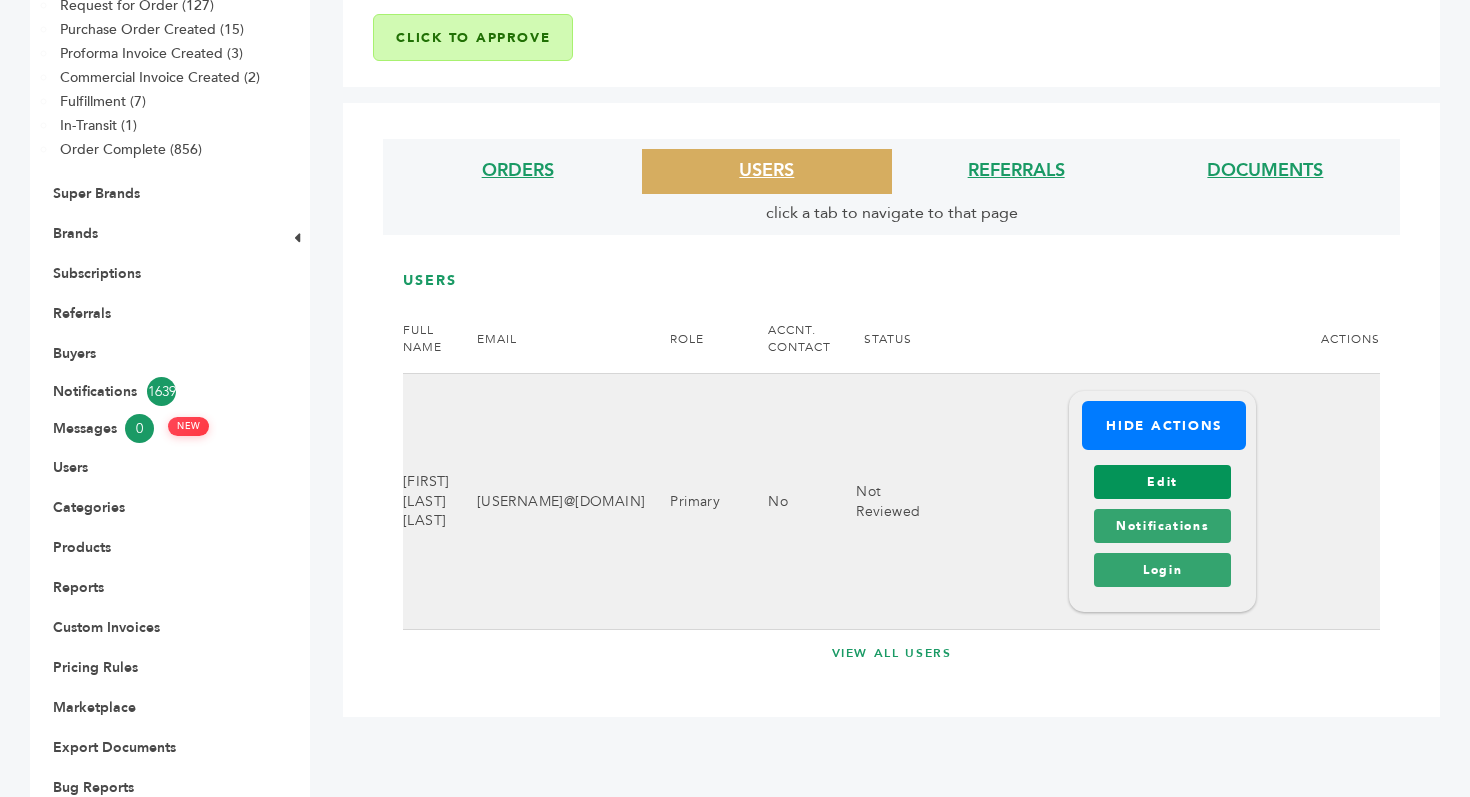 click on "Edit" at bounding box center [1162, 482] 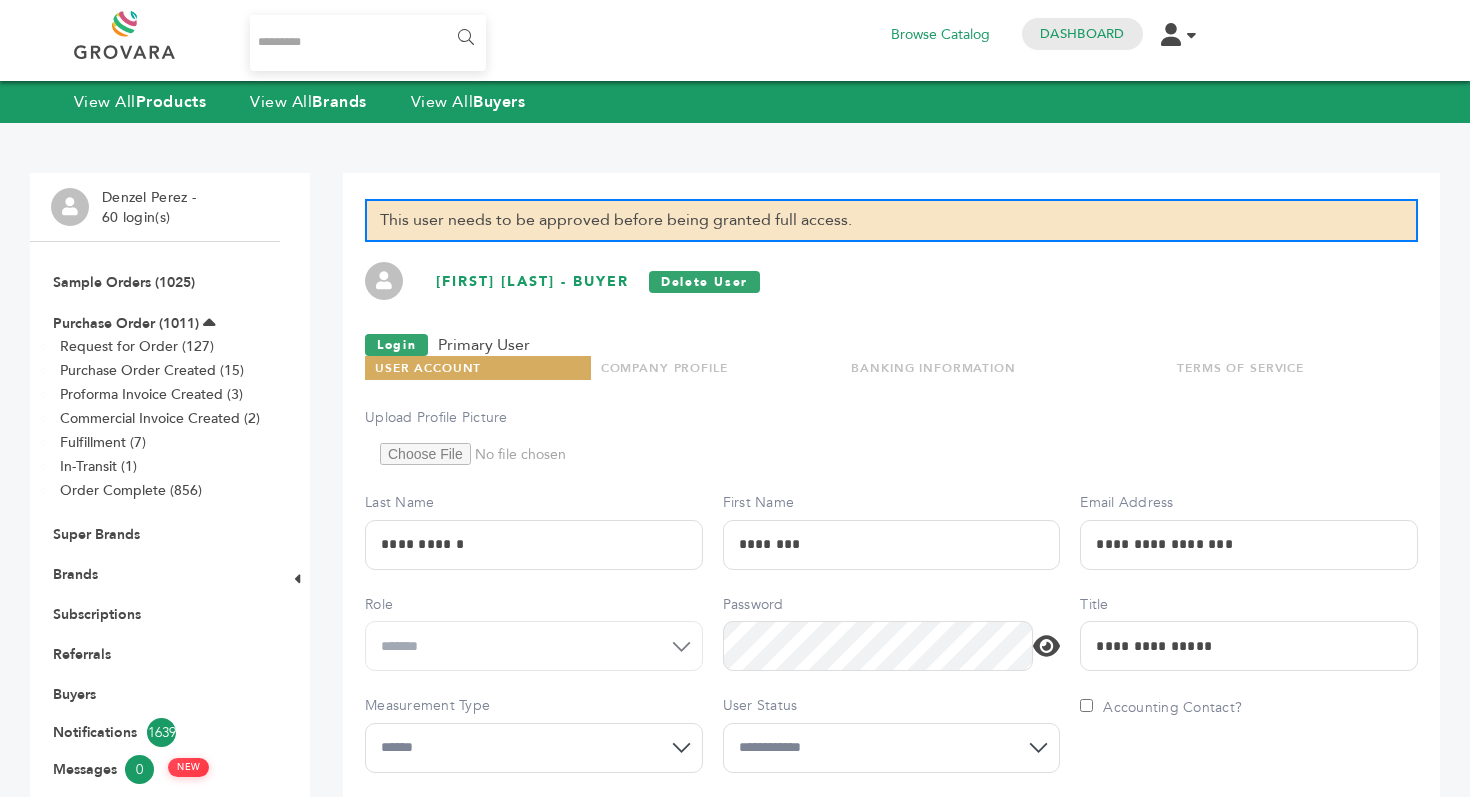 scroll, scrollTop: 0, scrollLeft: 0, axis: both 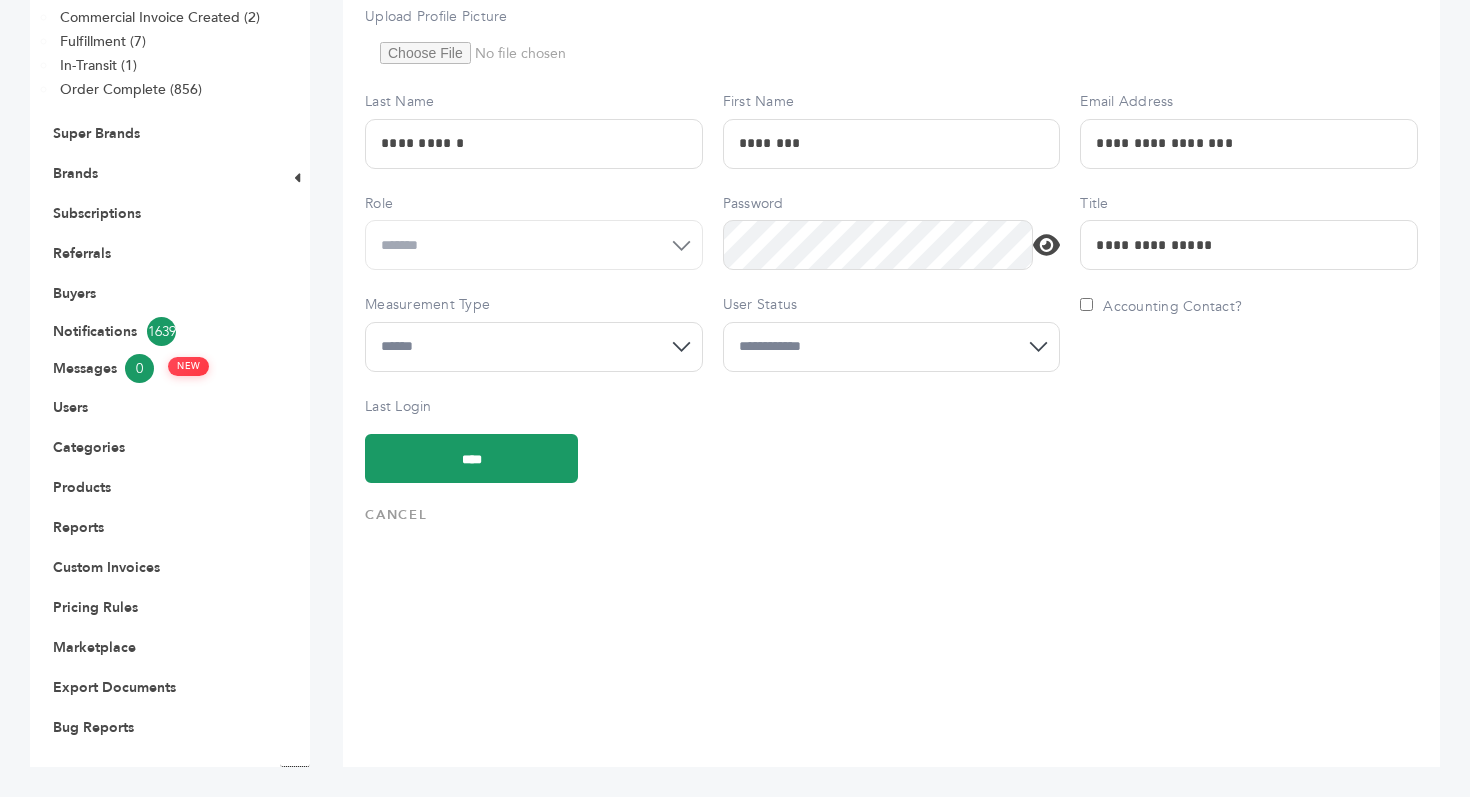 click on "**********" at bounding box center [892, 347] 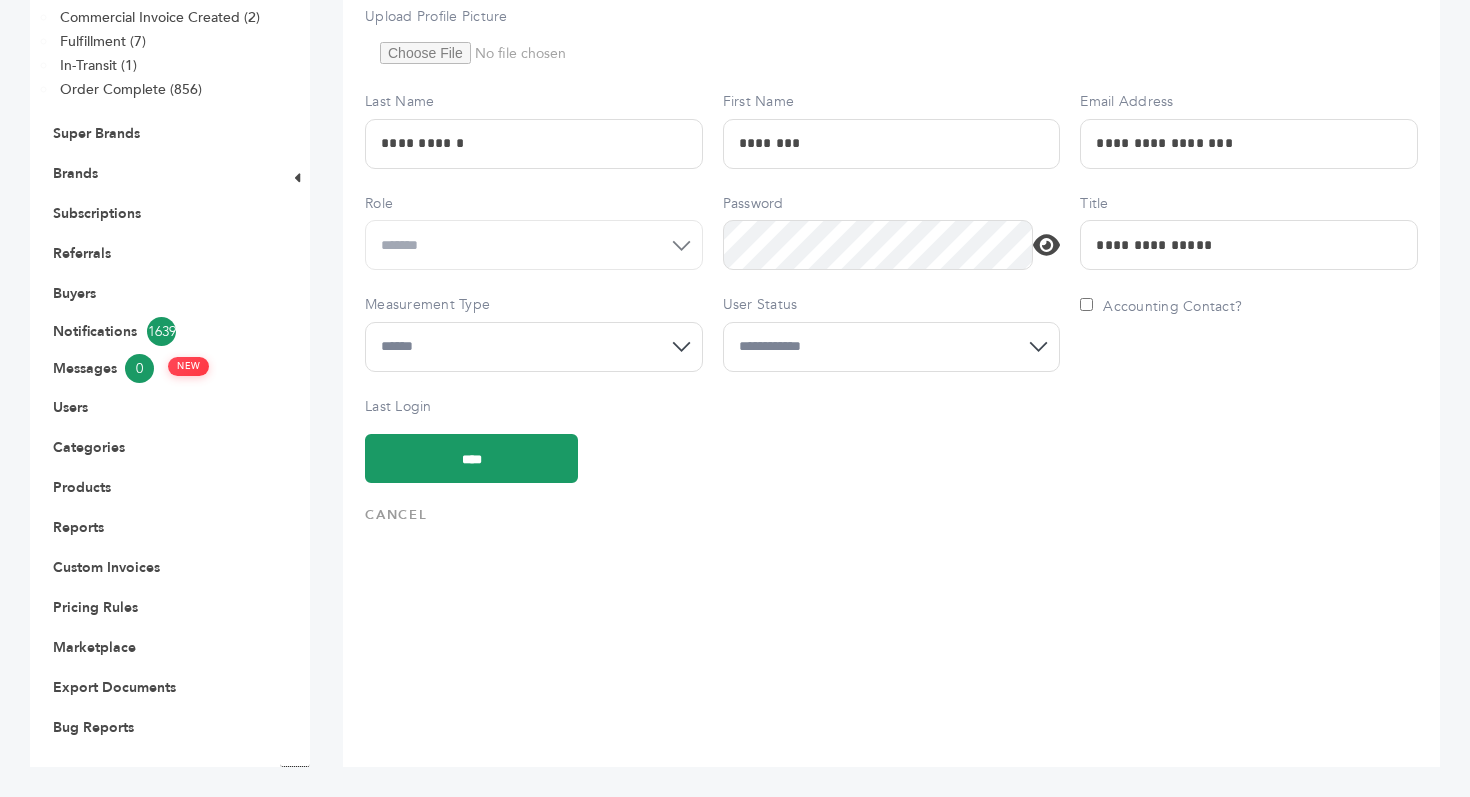select on "*" 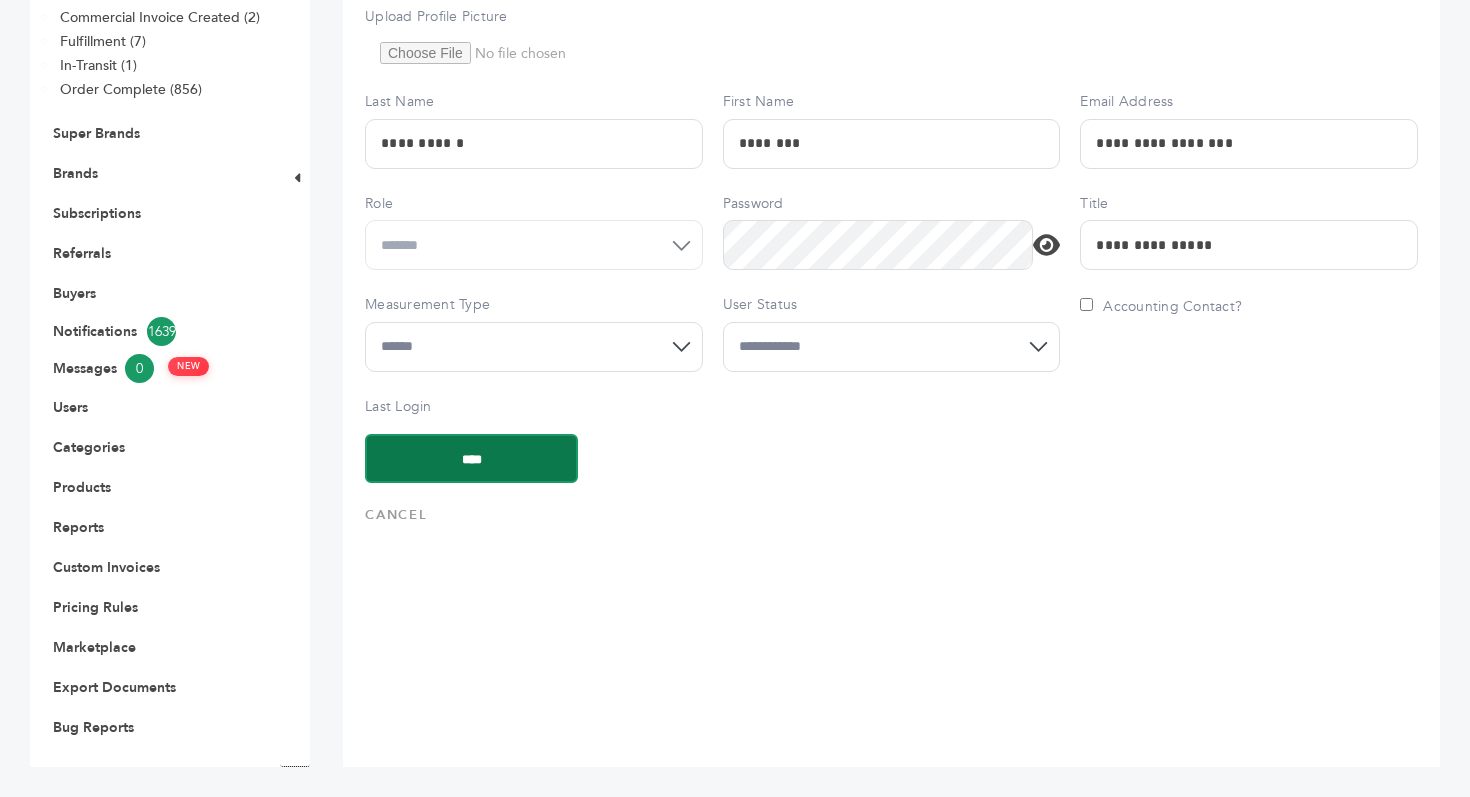 click on "****" at bounding box center [471, 458] 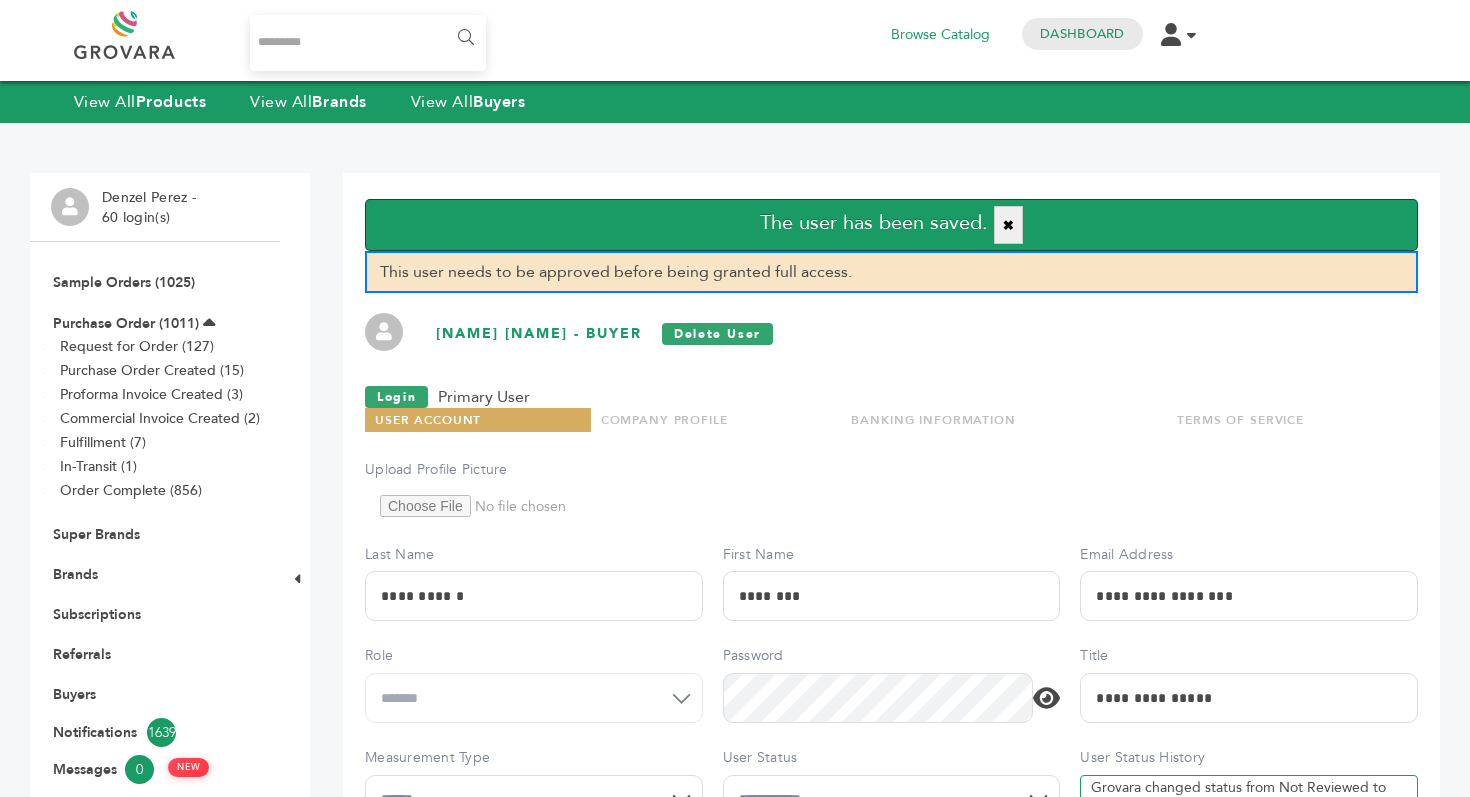 scroll, scrollTop: 0, scrollLeft: 0, axis: both 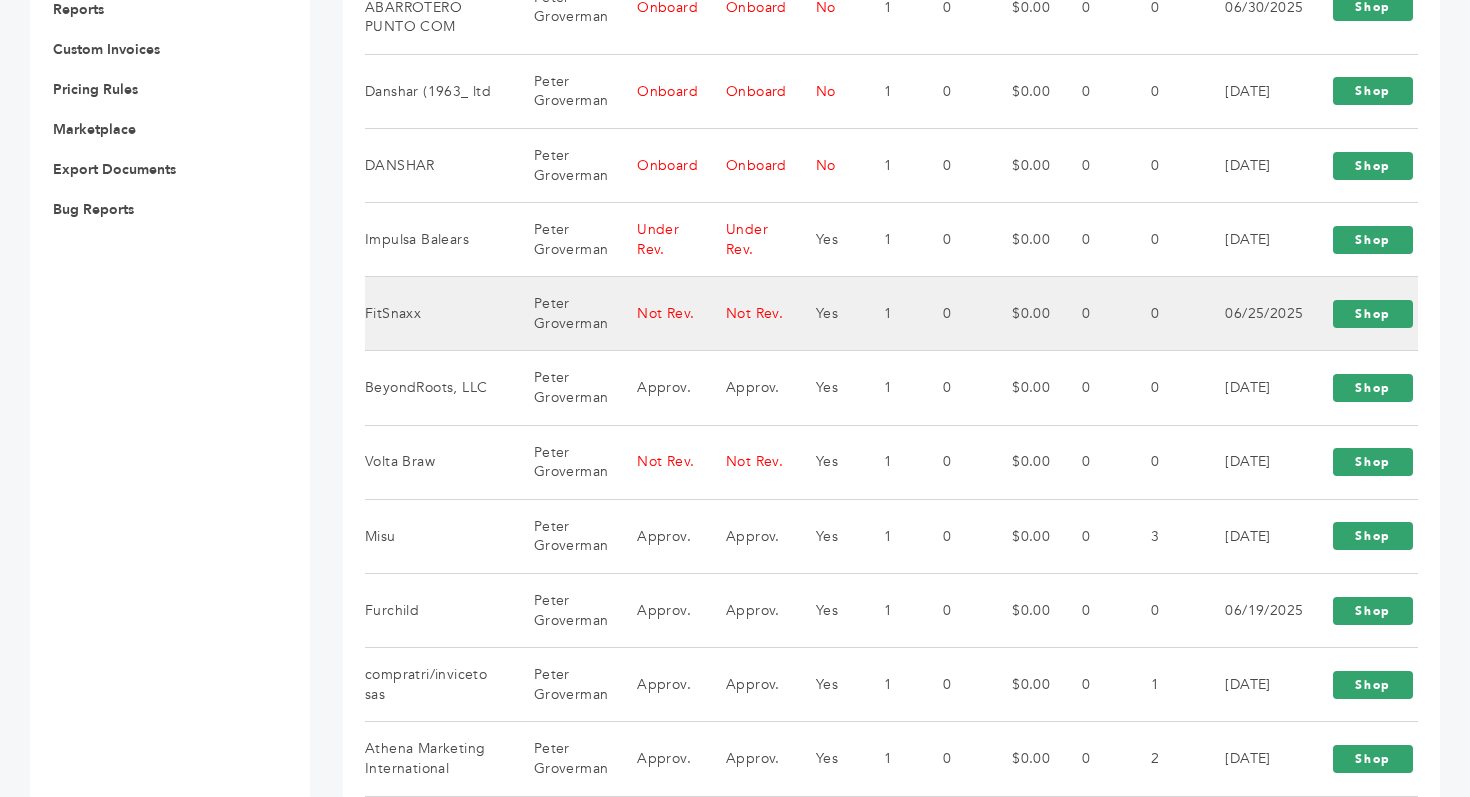 click on "Not Rev." at bounding box center (656, 314) 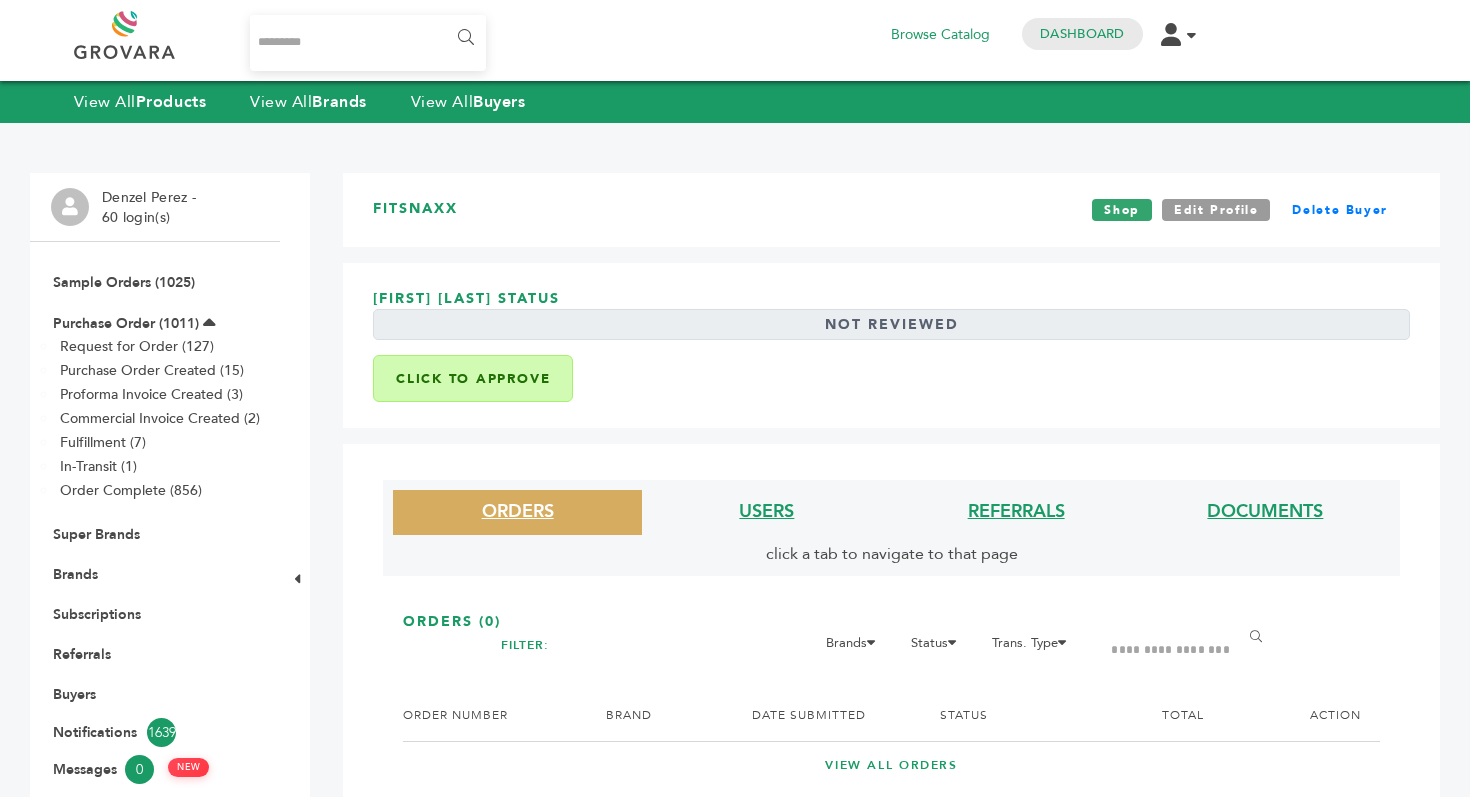 scroll, scrollTop: 0, scrollLeft: 0, axis: both 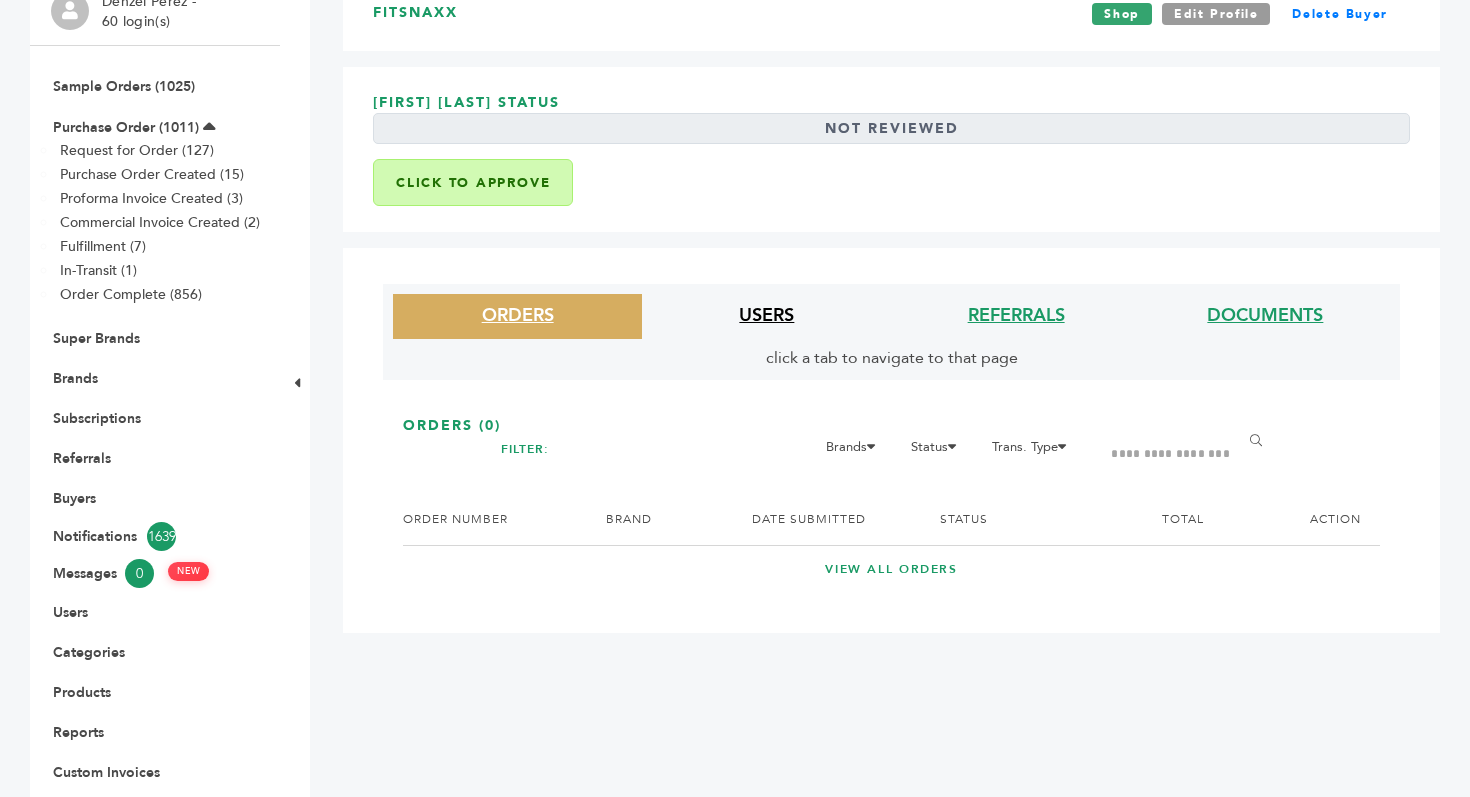 click on "USERS" at bounding box center [766, 315] 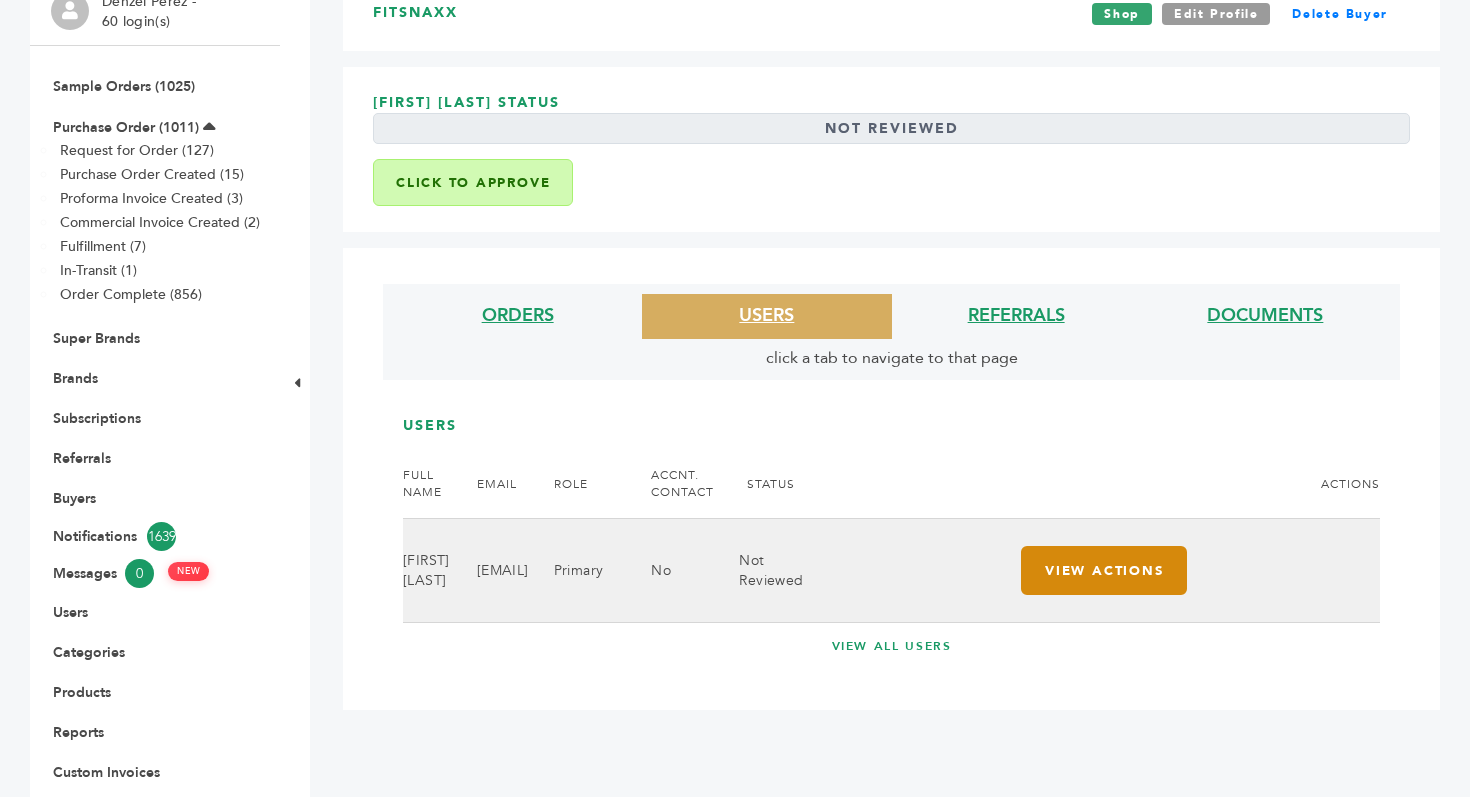 click on "View Actions" at bounding box center (1104, 570) 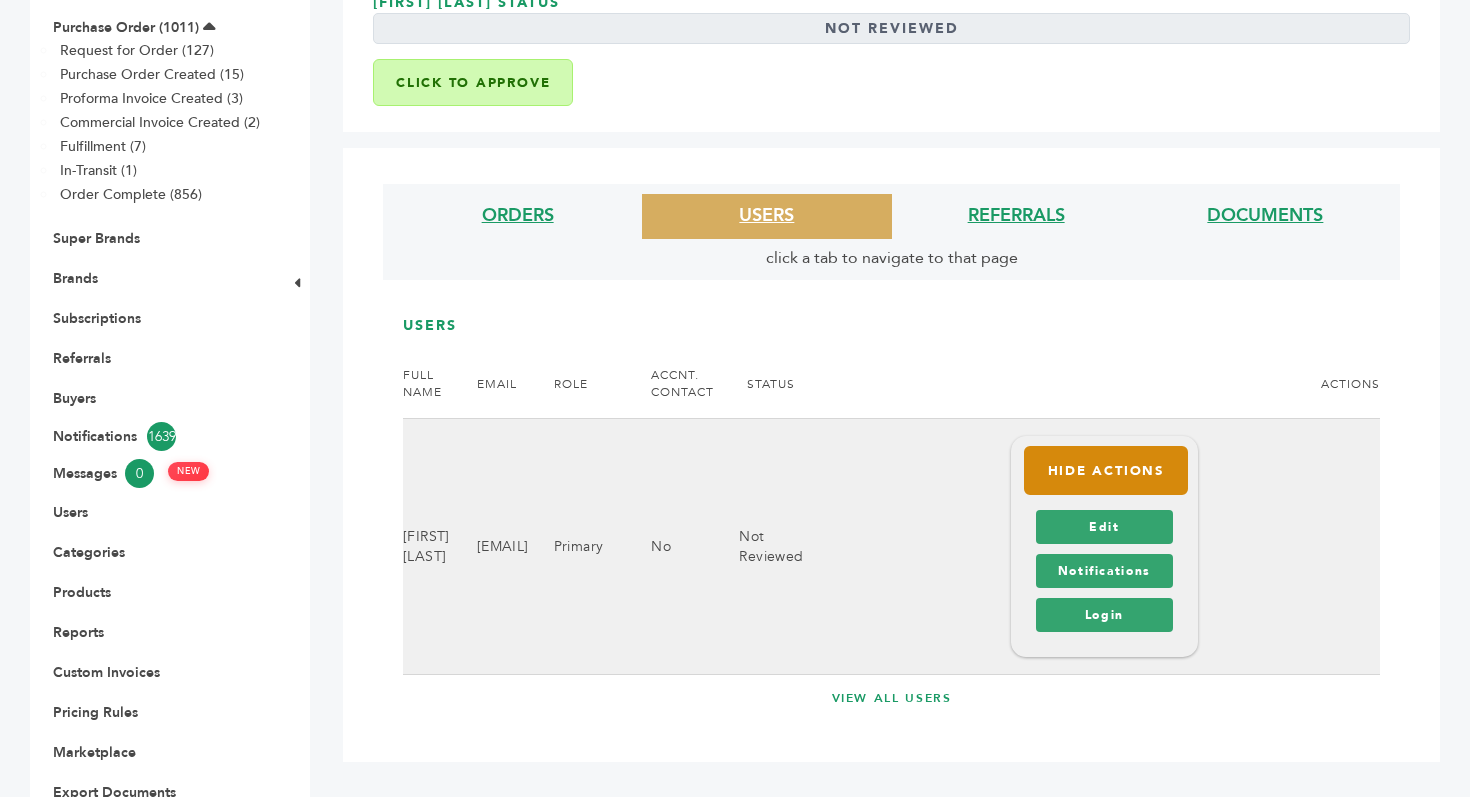 scroll, scrollTop: 313, scrollLeft: 0, axis: vertical 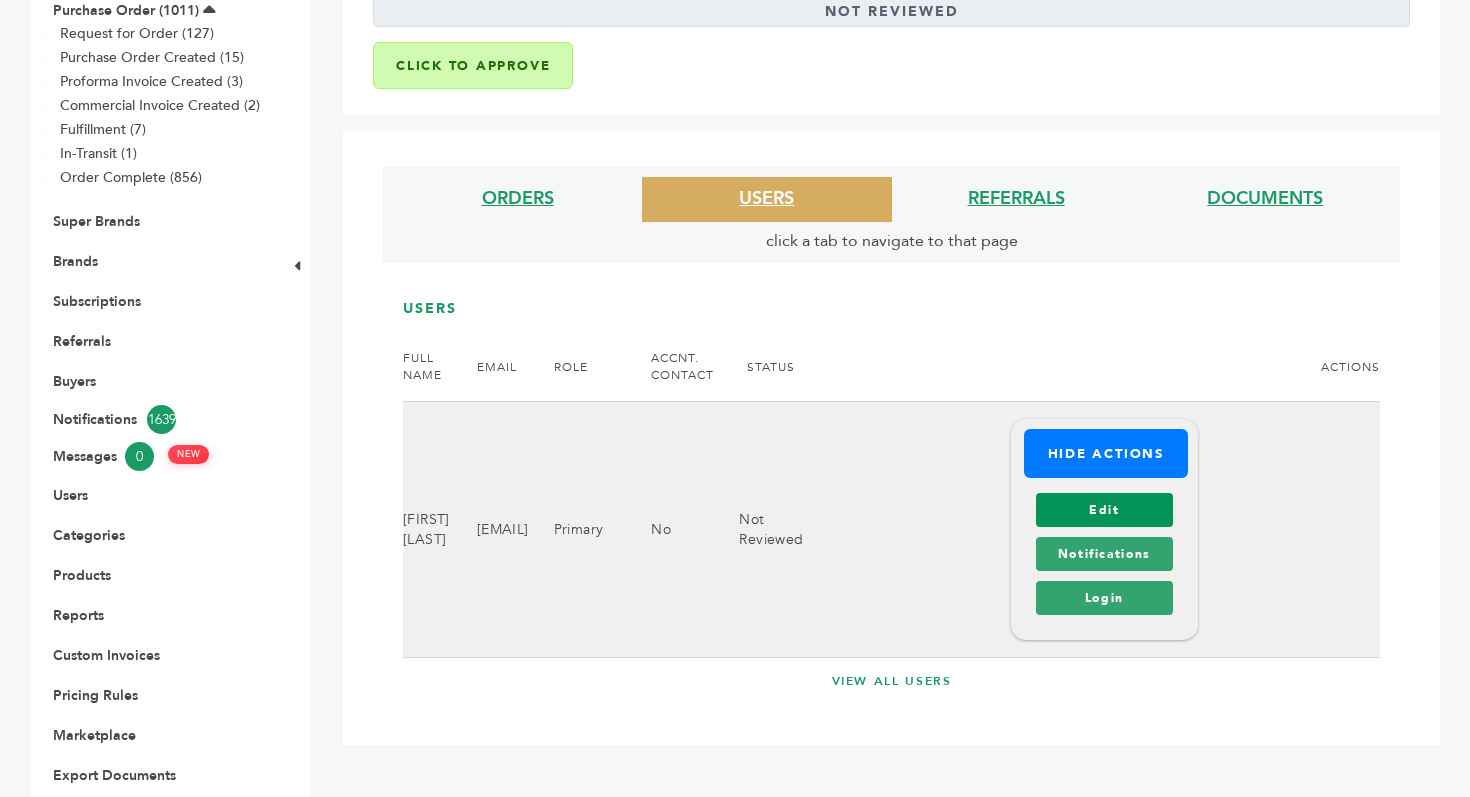 click on "Edit" at bounding box center [1104, 510] 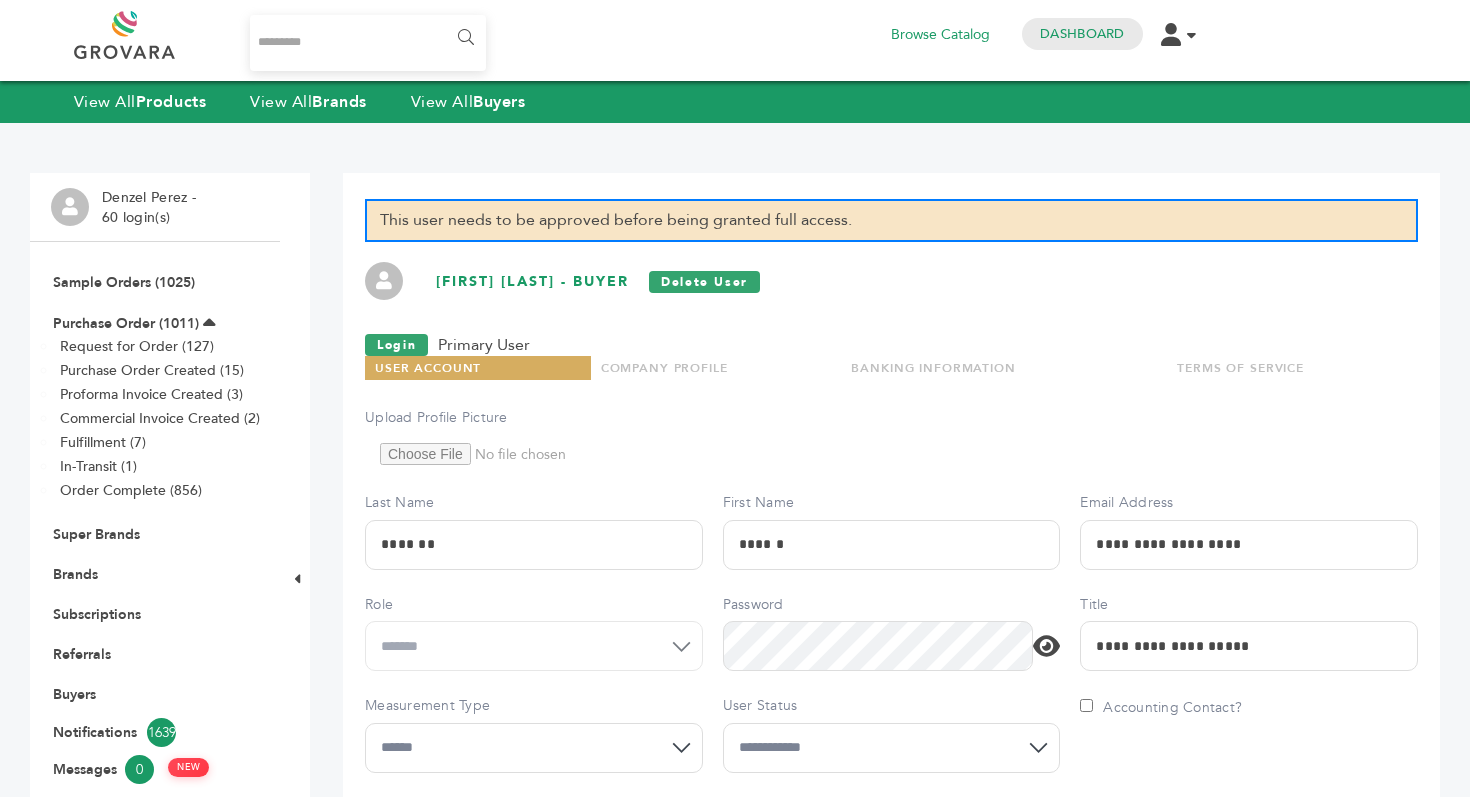 scroll, scrollTop: 0, scrollLeft: 0, axis: both 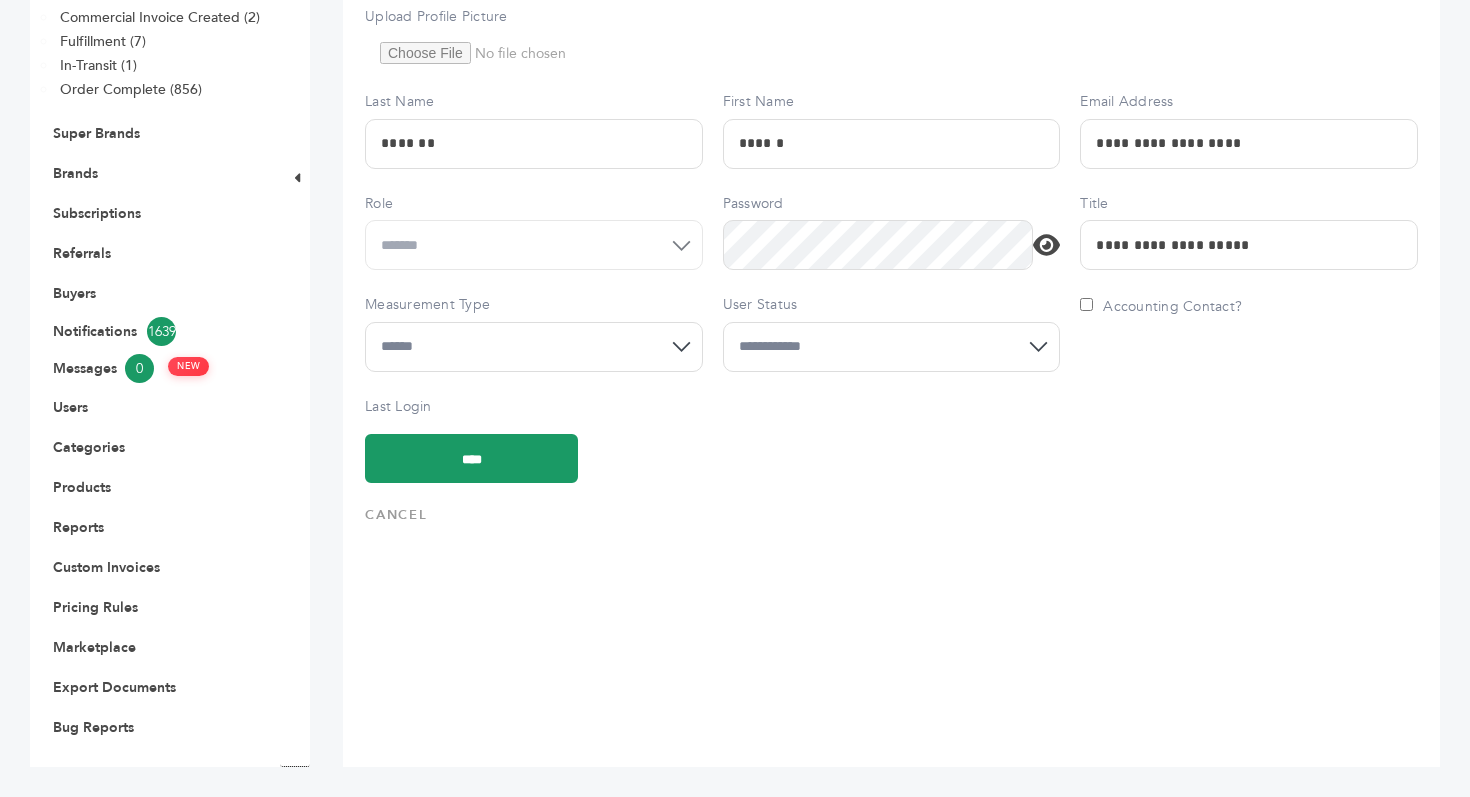 click on "**********" at bounding box center [892, 347] 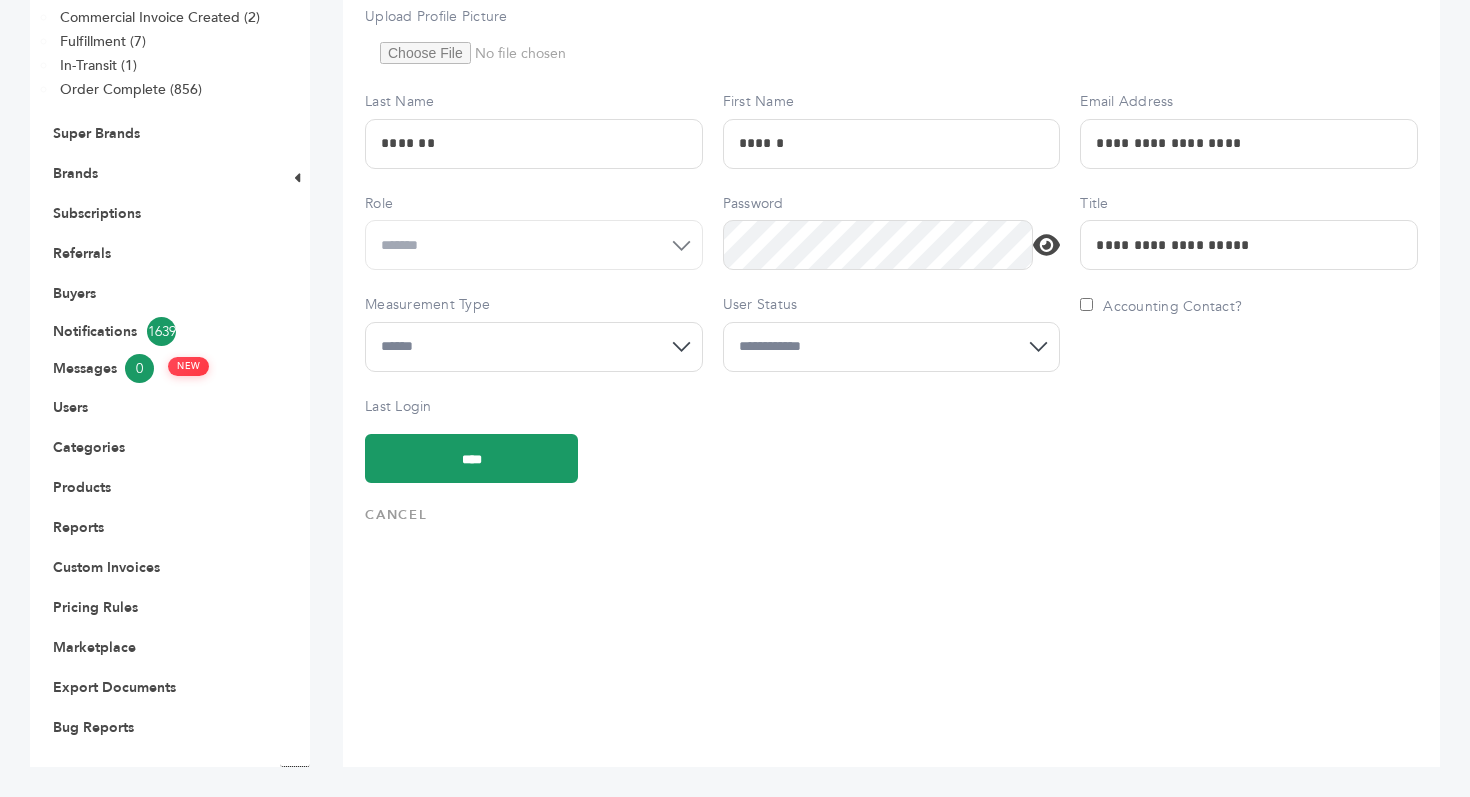 select on "*" 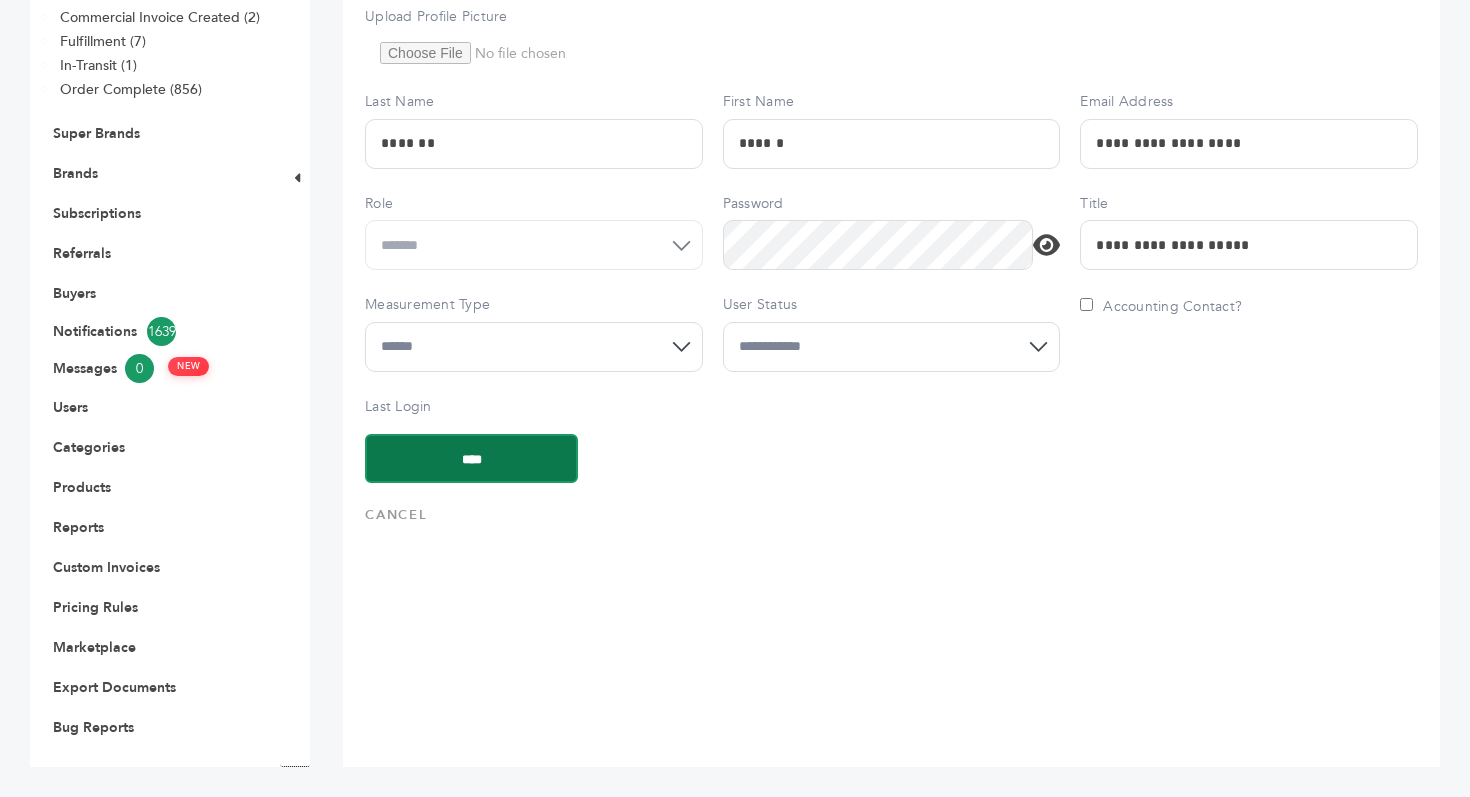 click on "****" at bounding box center (471, 458) 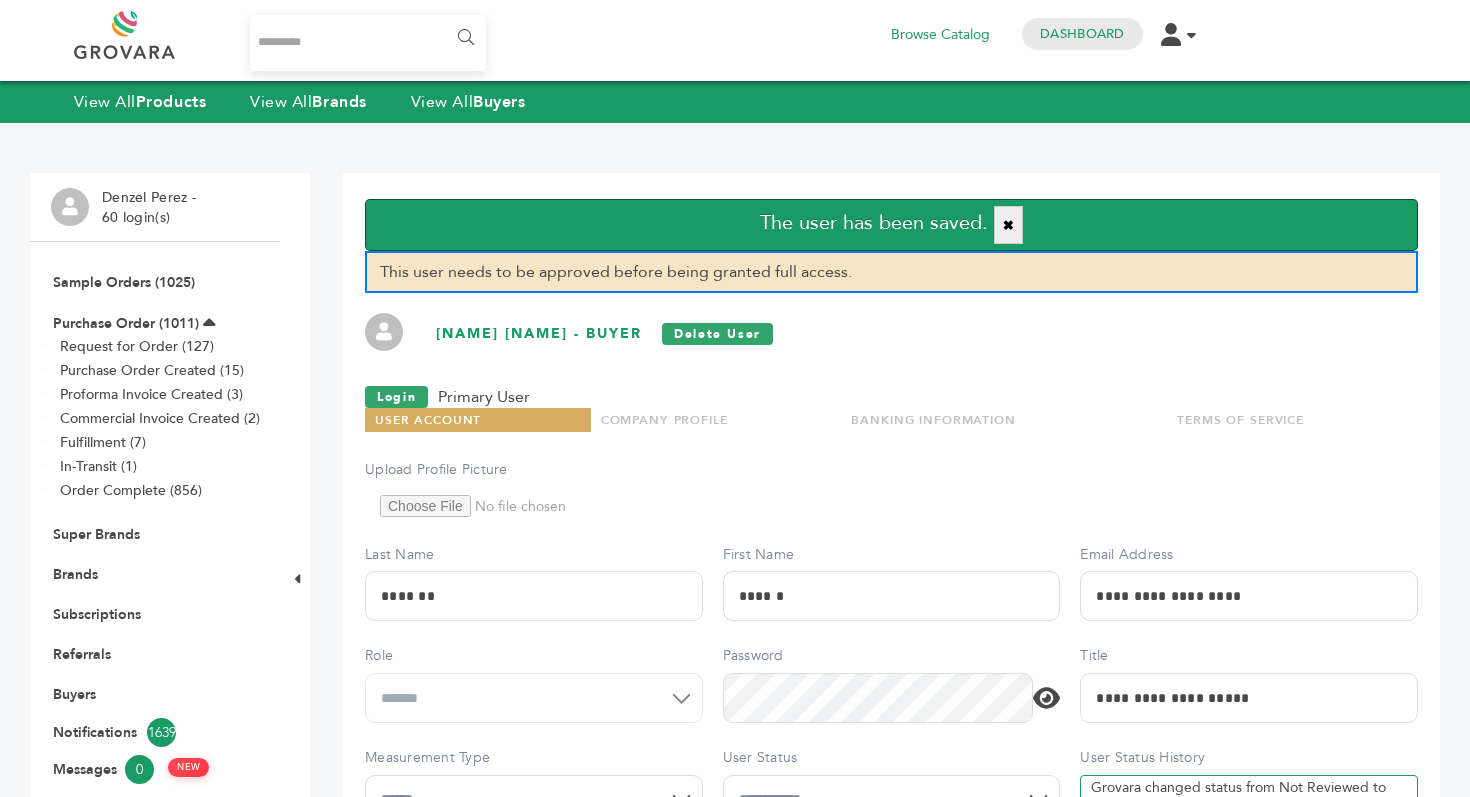 scroll, scrollTop: 0, scrollLeft: 0, axis: both 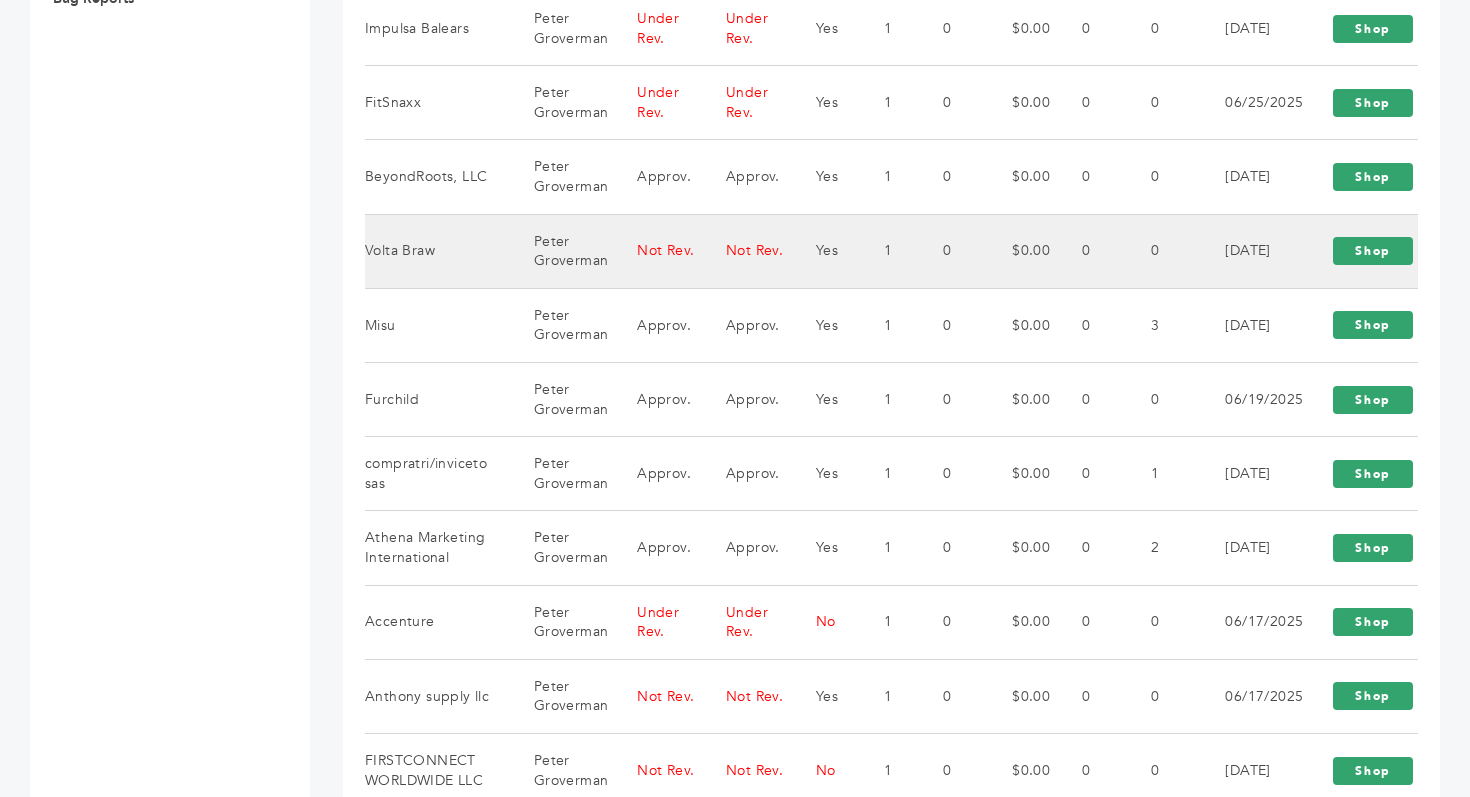 click on "Not Rev." at bounding box center (656, 251) 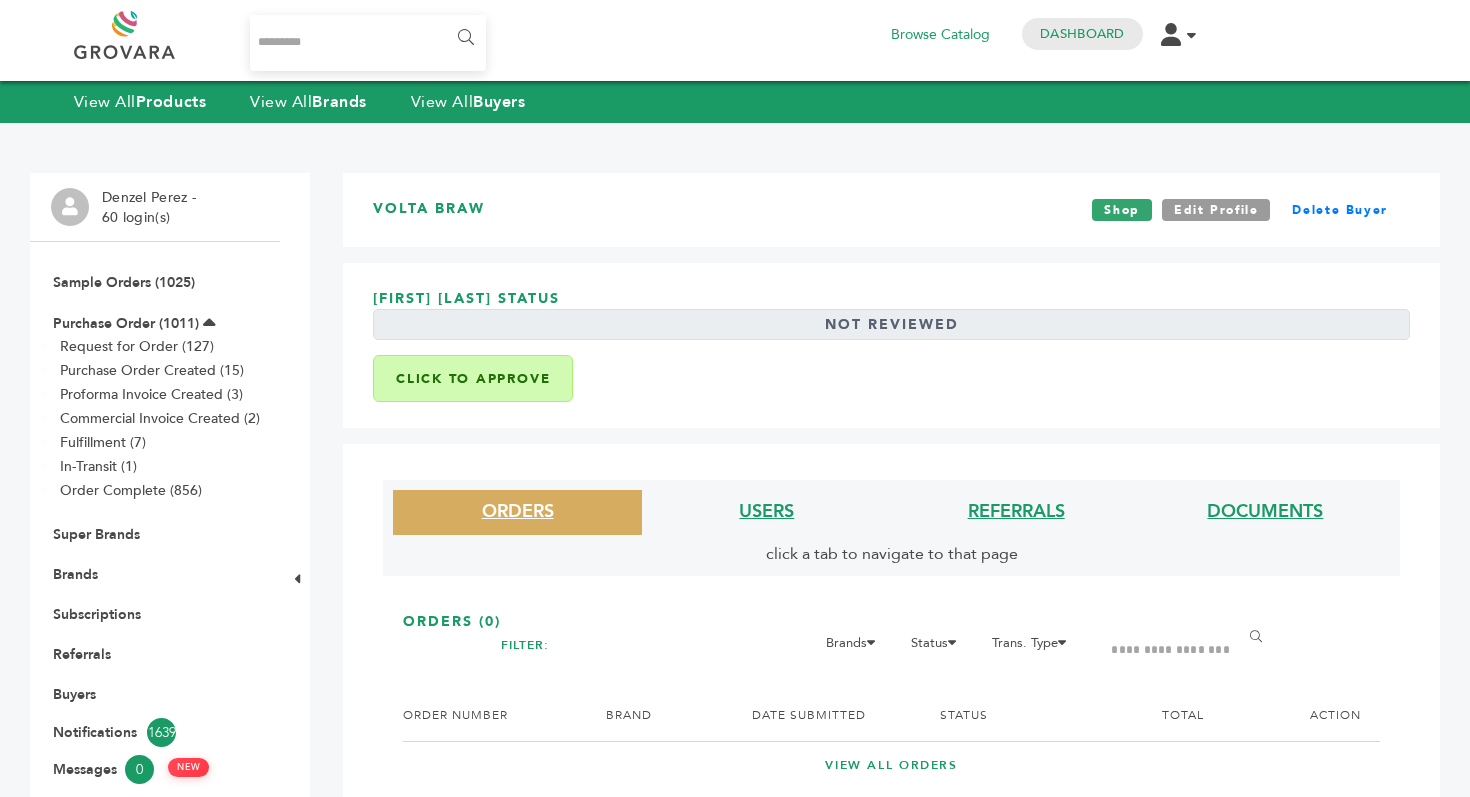 scroll, scrollTop: 0, scrollLeft: 0, axis: both 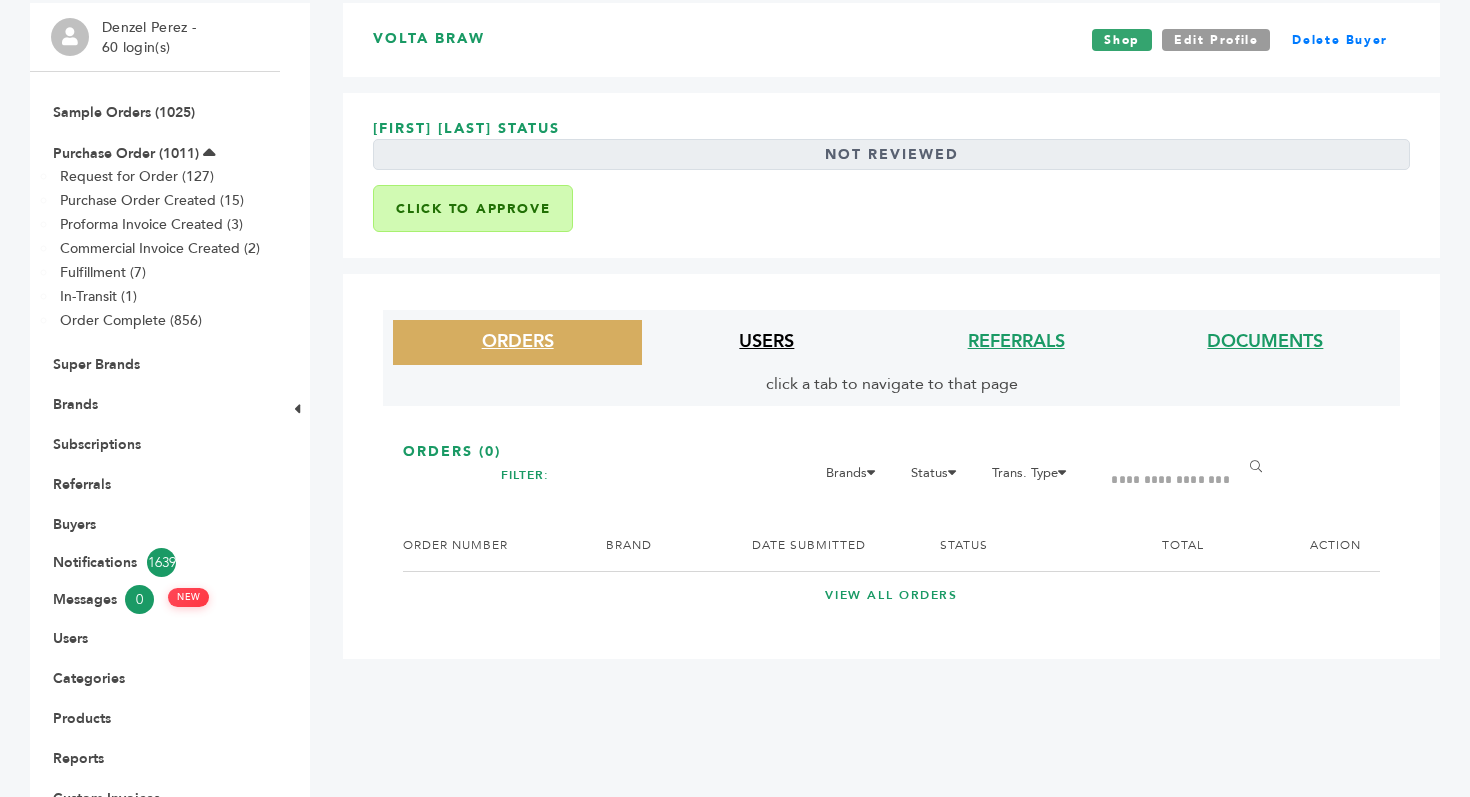 click on "USERS" at bounding box center (766, 341) 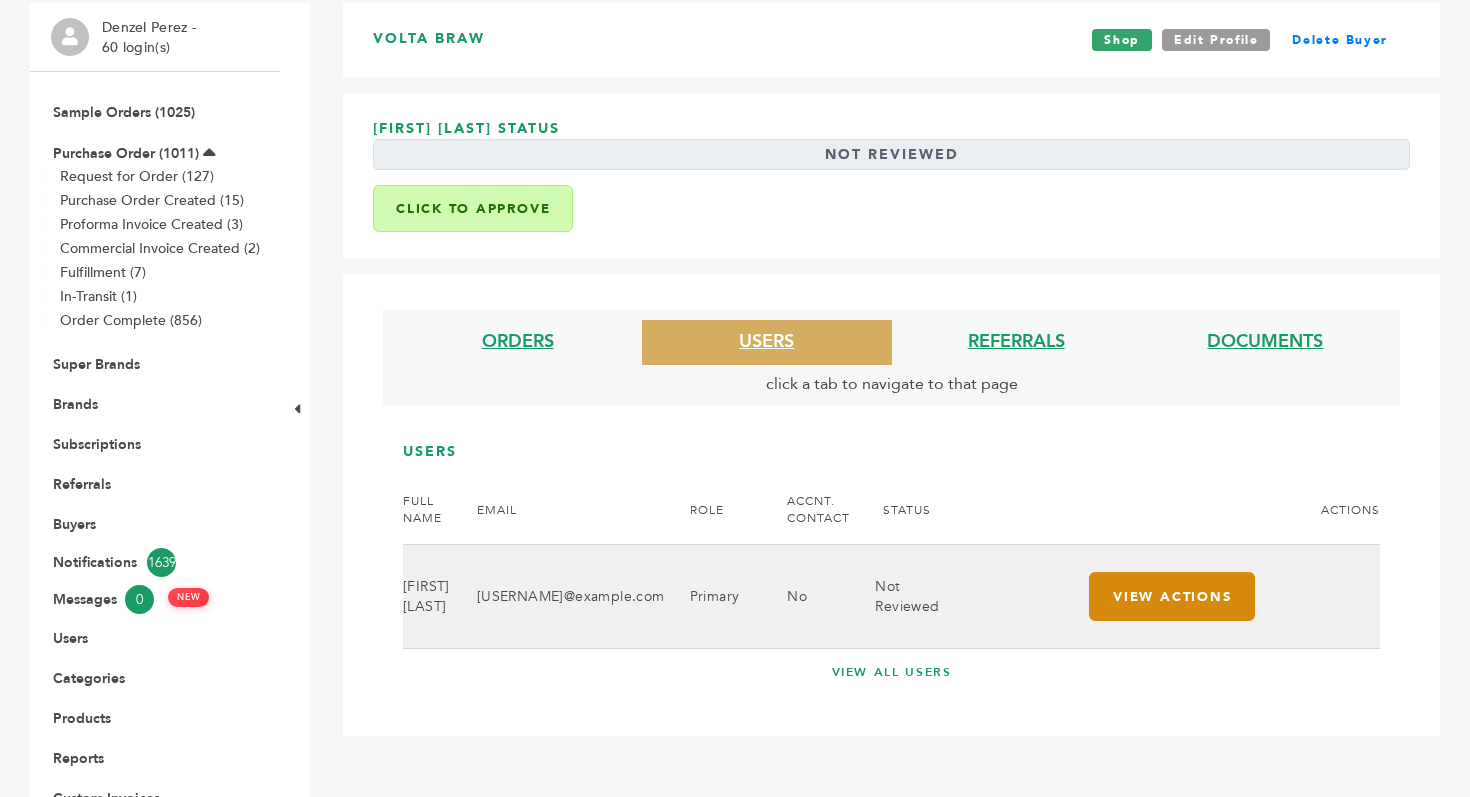 click on "View Actions" at bounding box center [1172, 596] 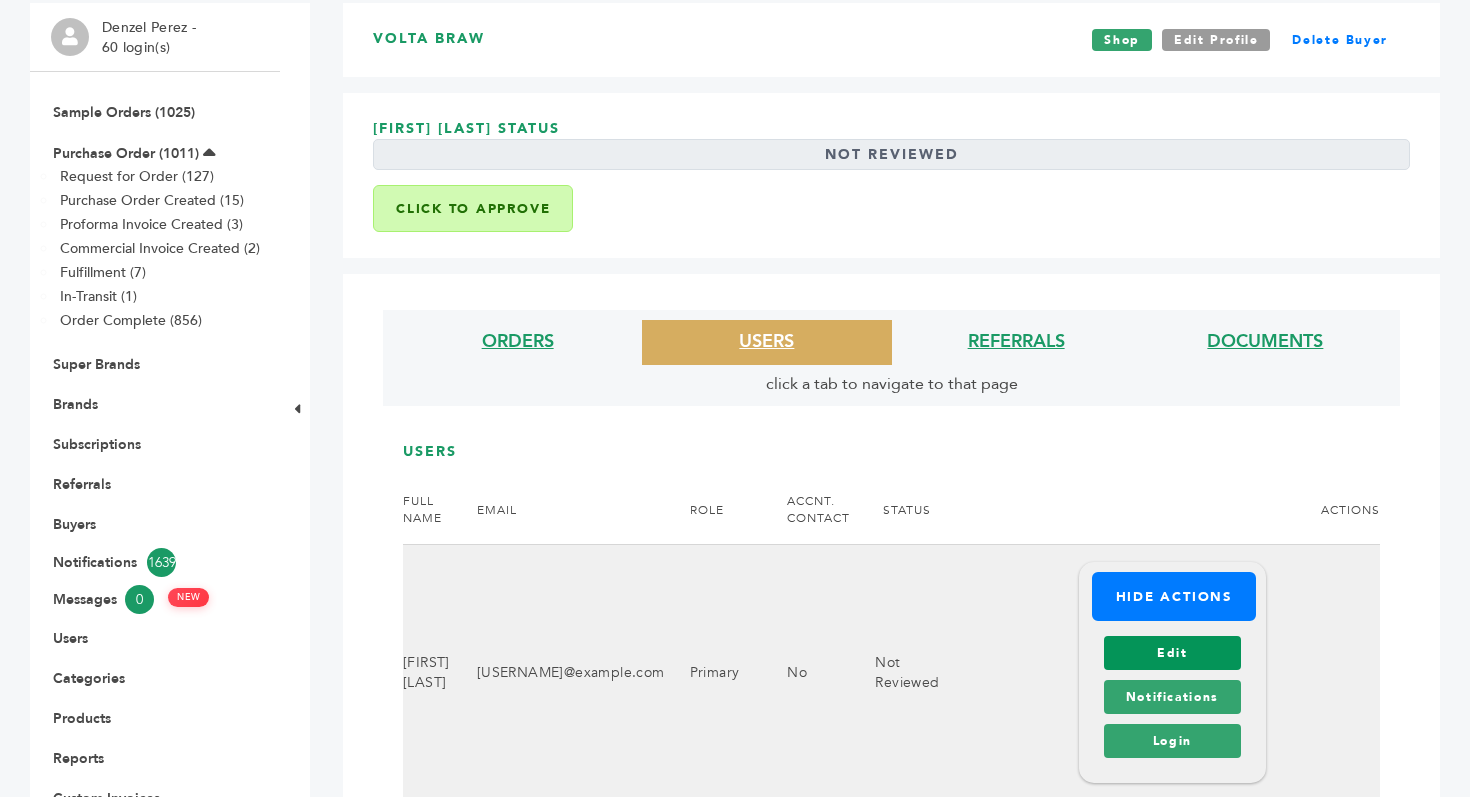 click on "Edit" at bounding box center [1172, 653] 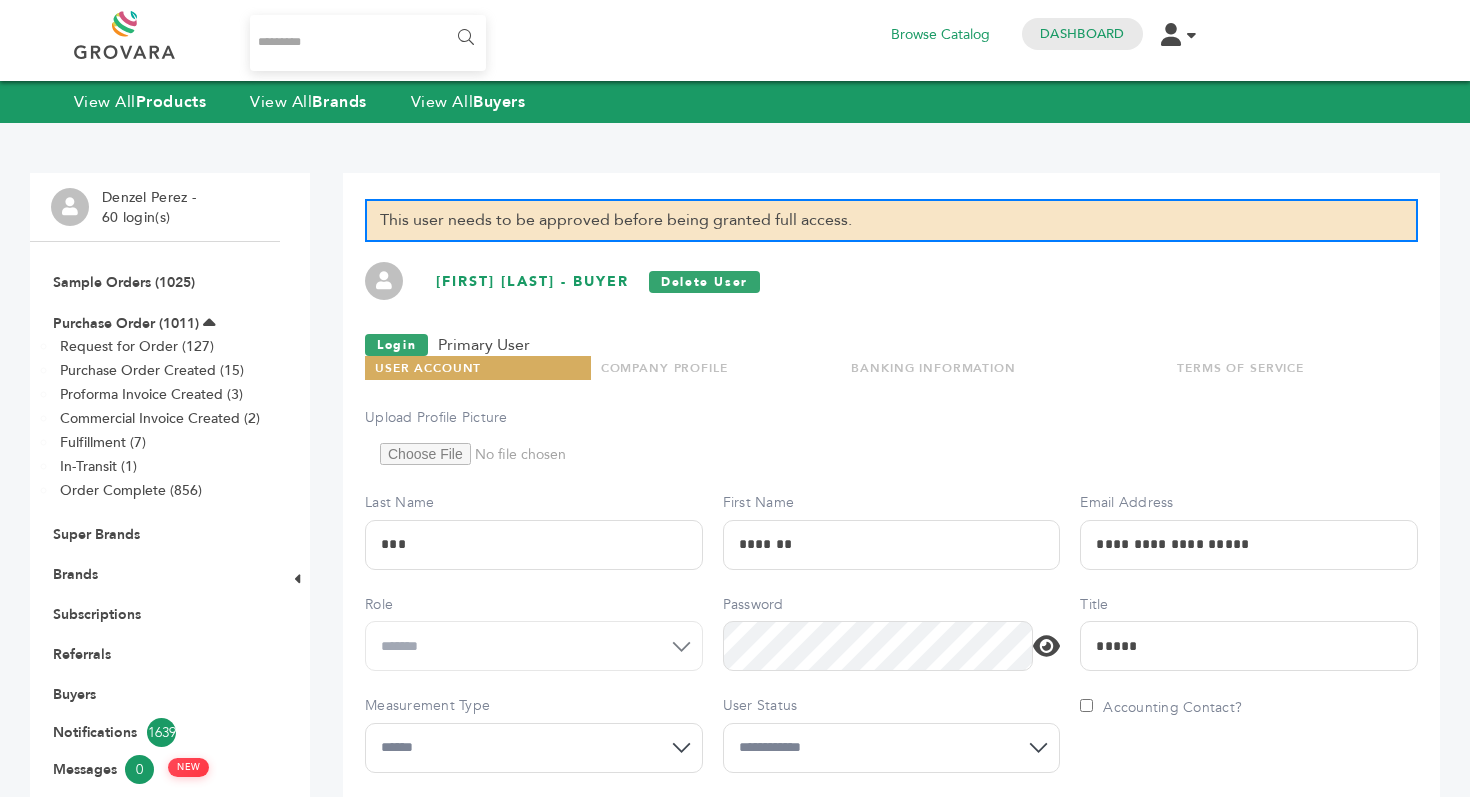 scroll, scrollTop: 0, scrollLeft: 0, axis: both 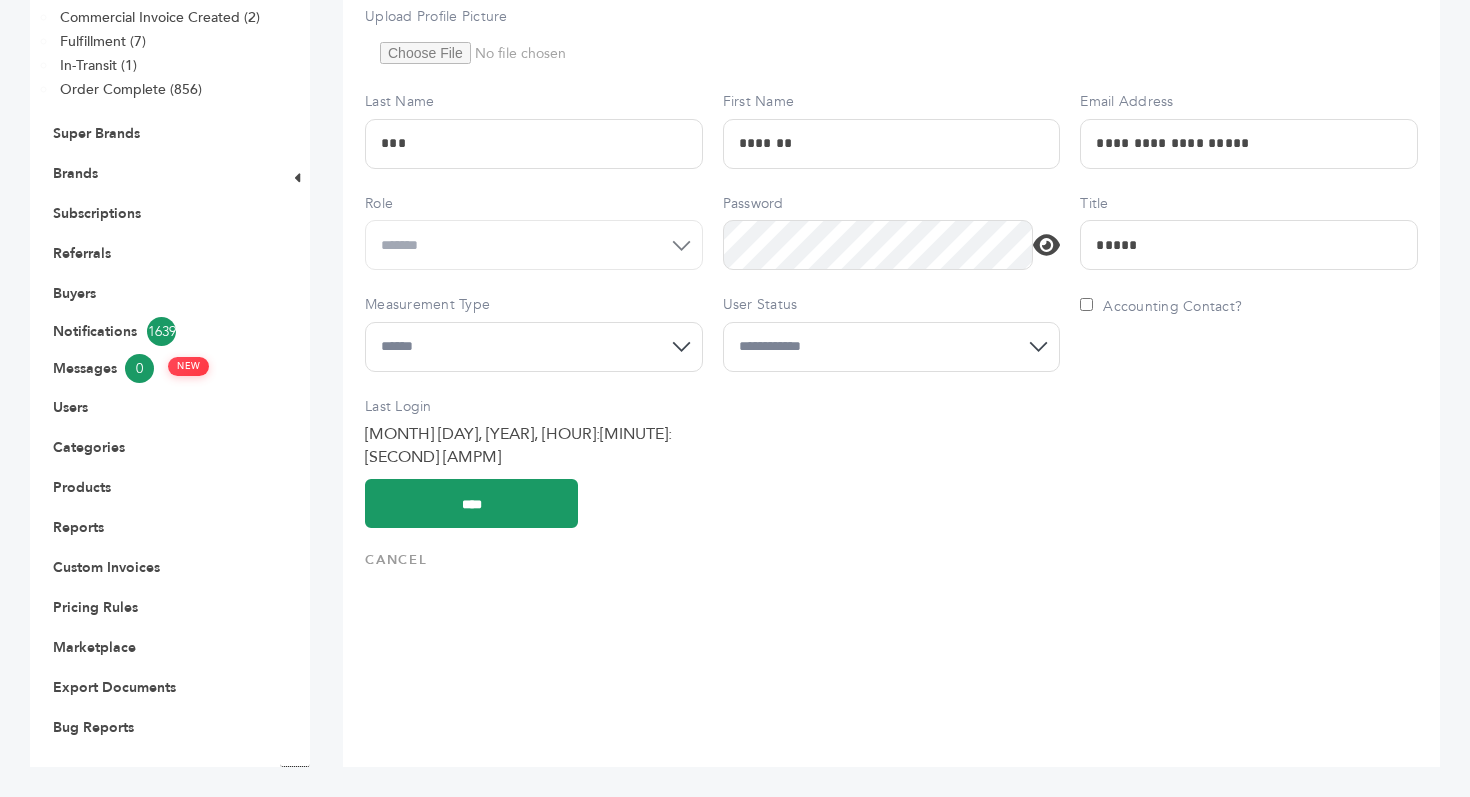 click on "**********" at bounding box center [892, 347] 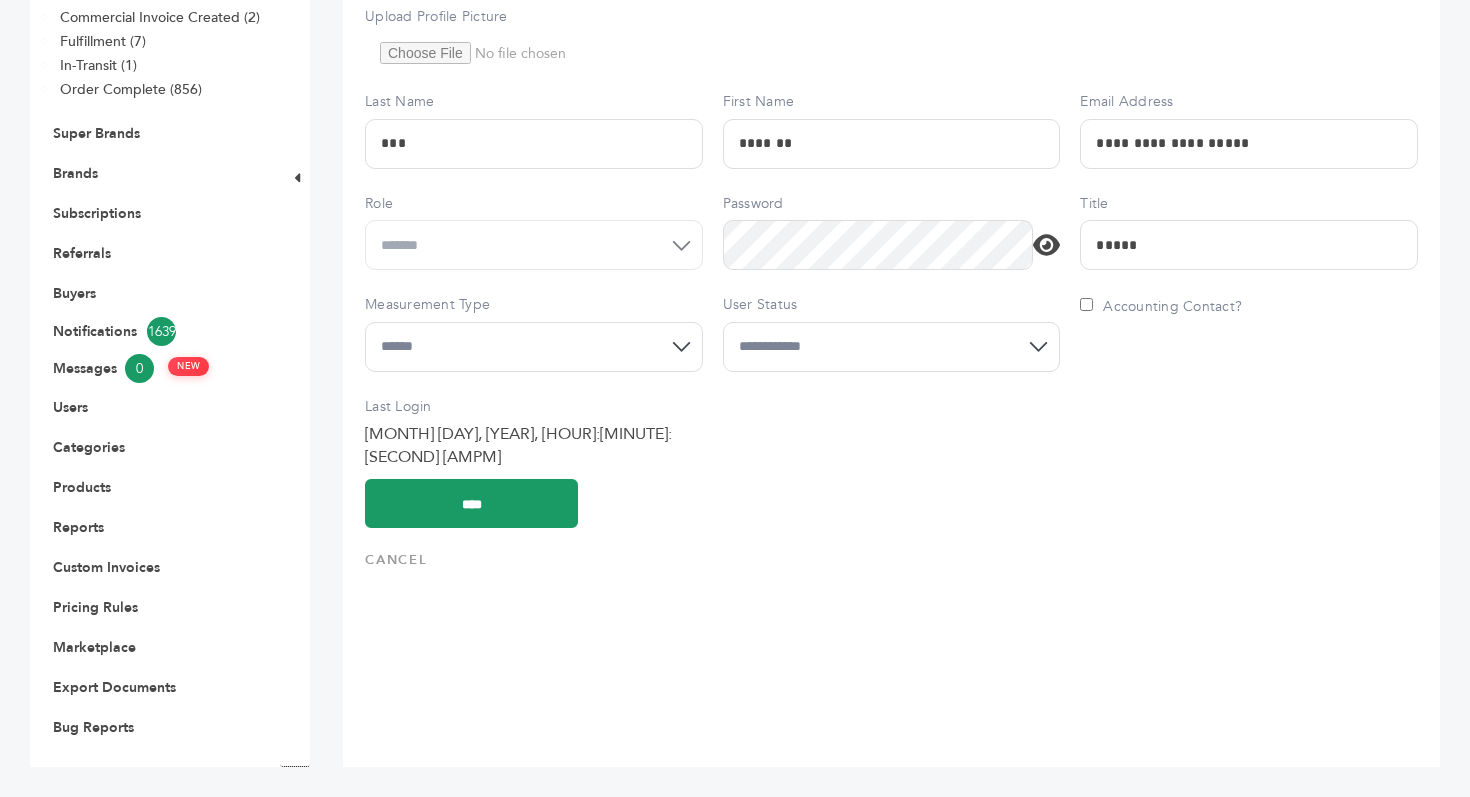 select on "*" 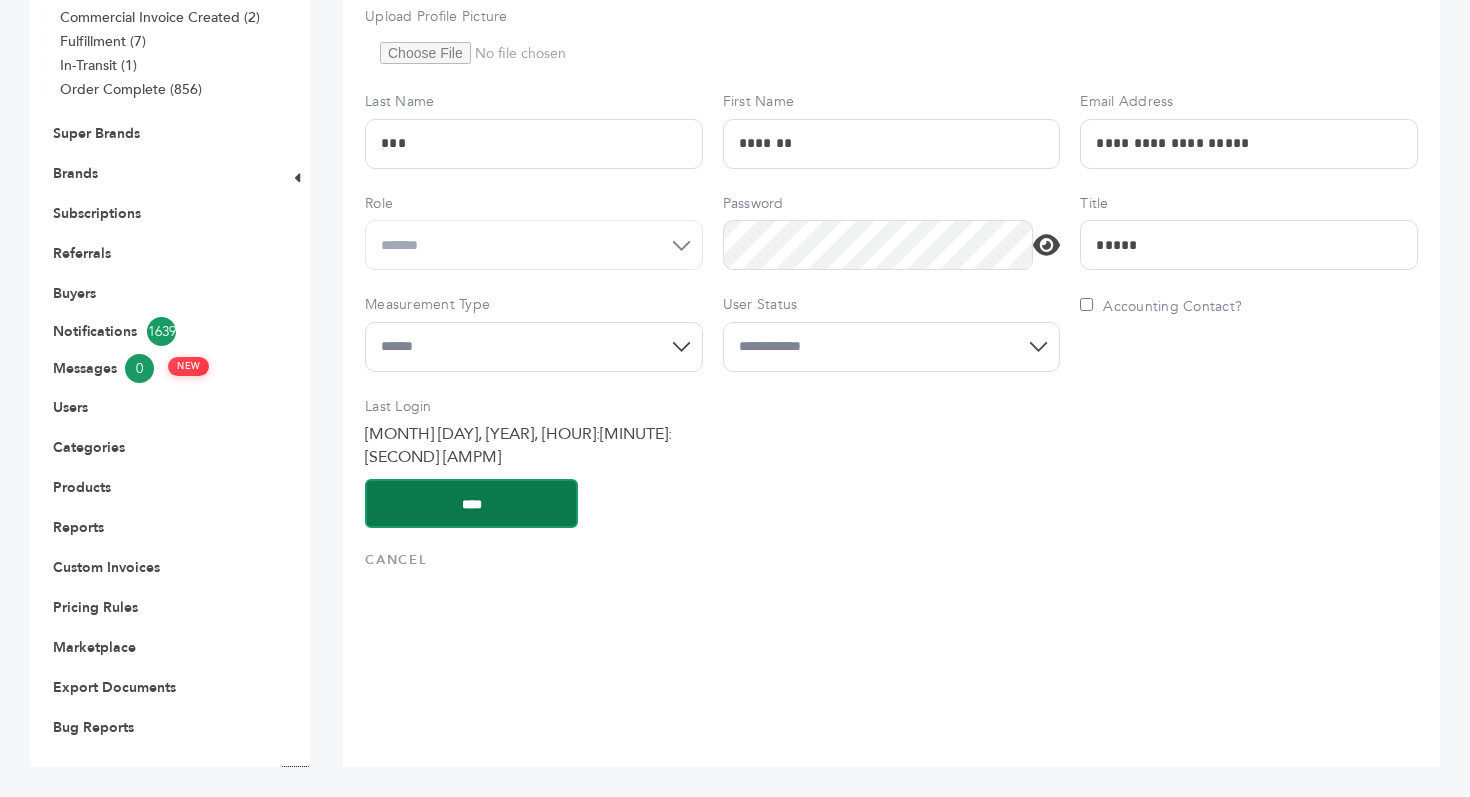 click on "****" at bounding box center [471, 503] 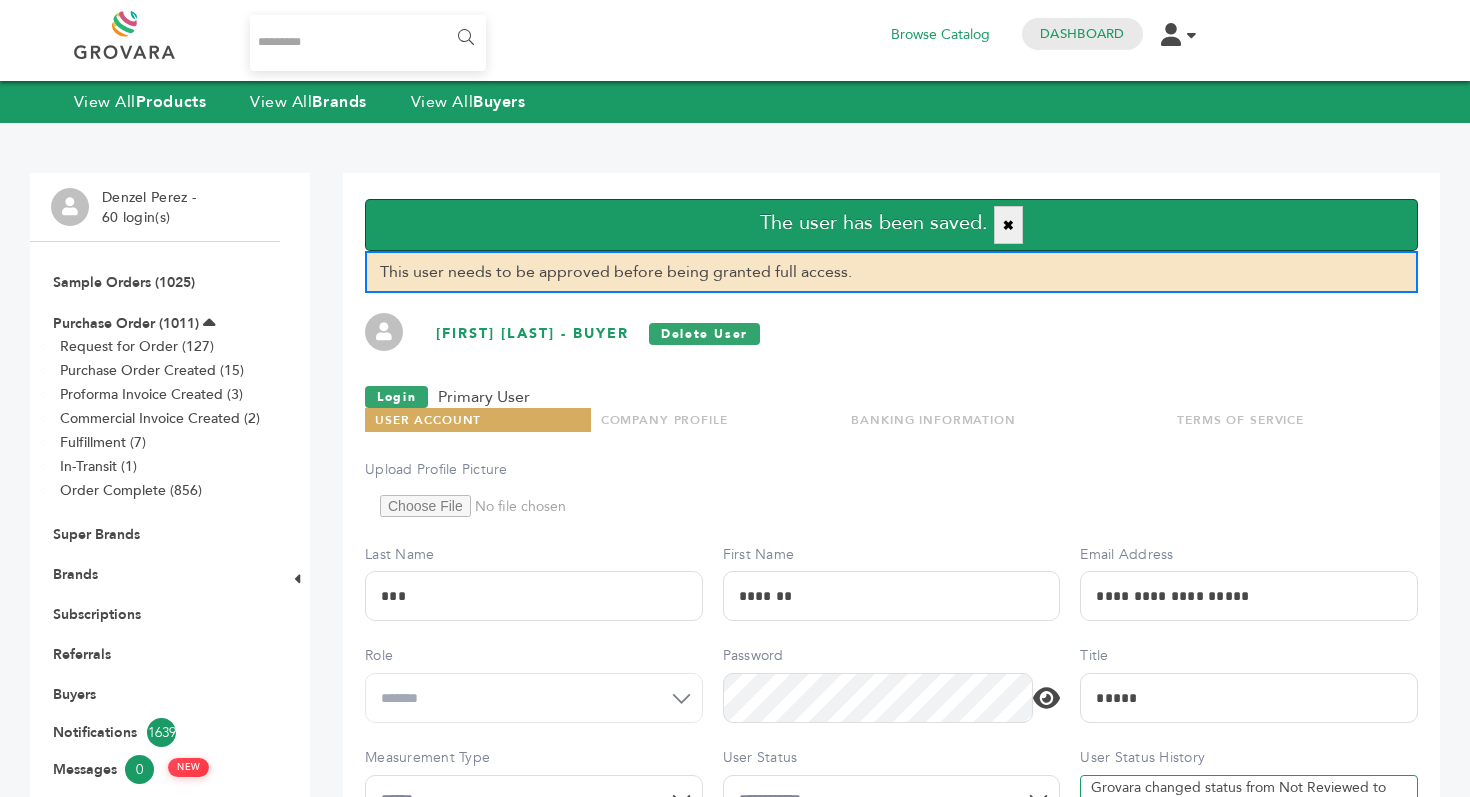 scroll, scrollTop: 0, scrollLeft: 0, axis: both 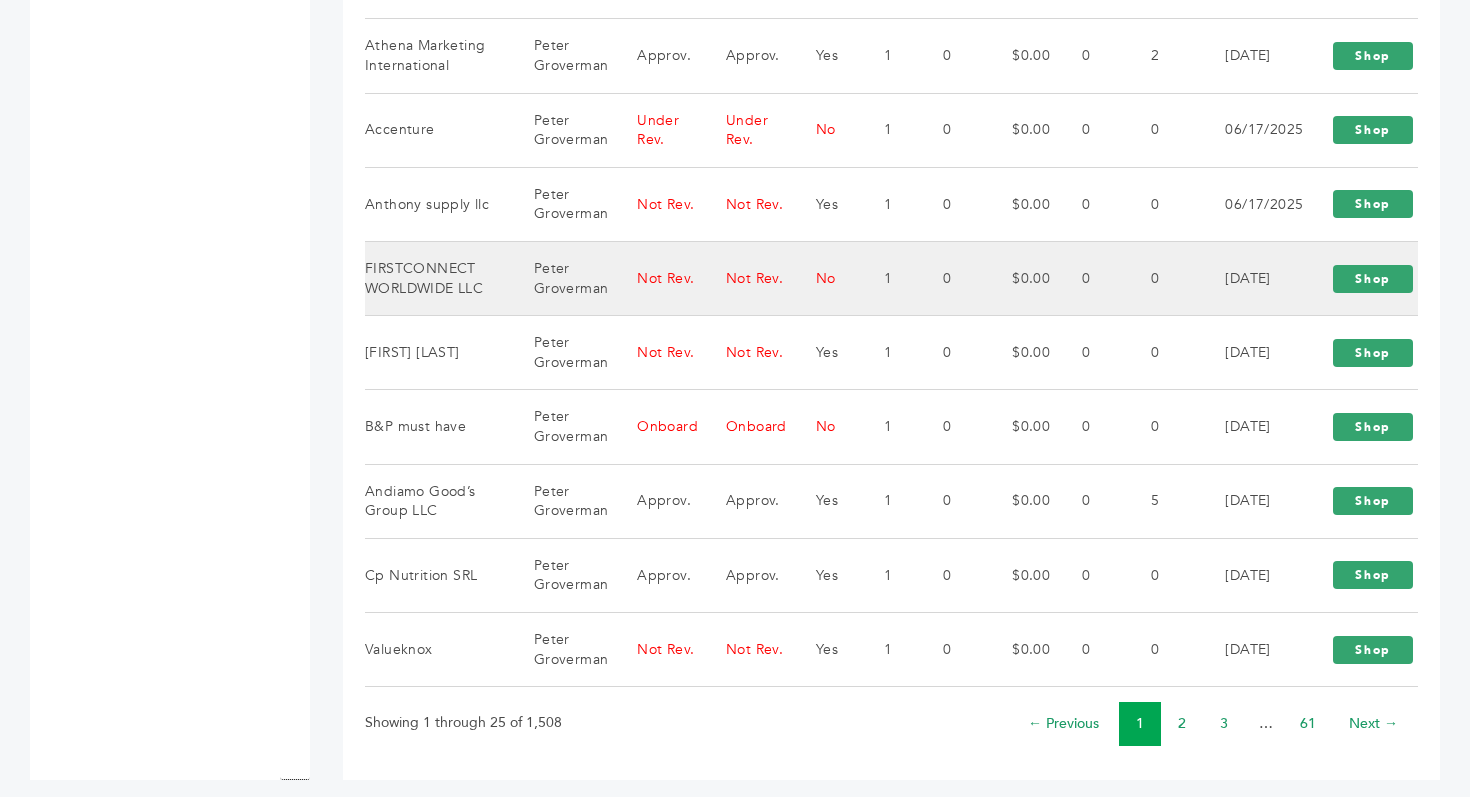 click on "Not Rev." at bounding box center [656, 278] 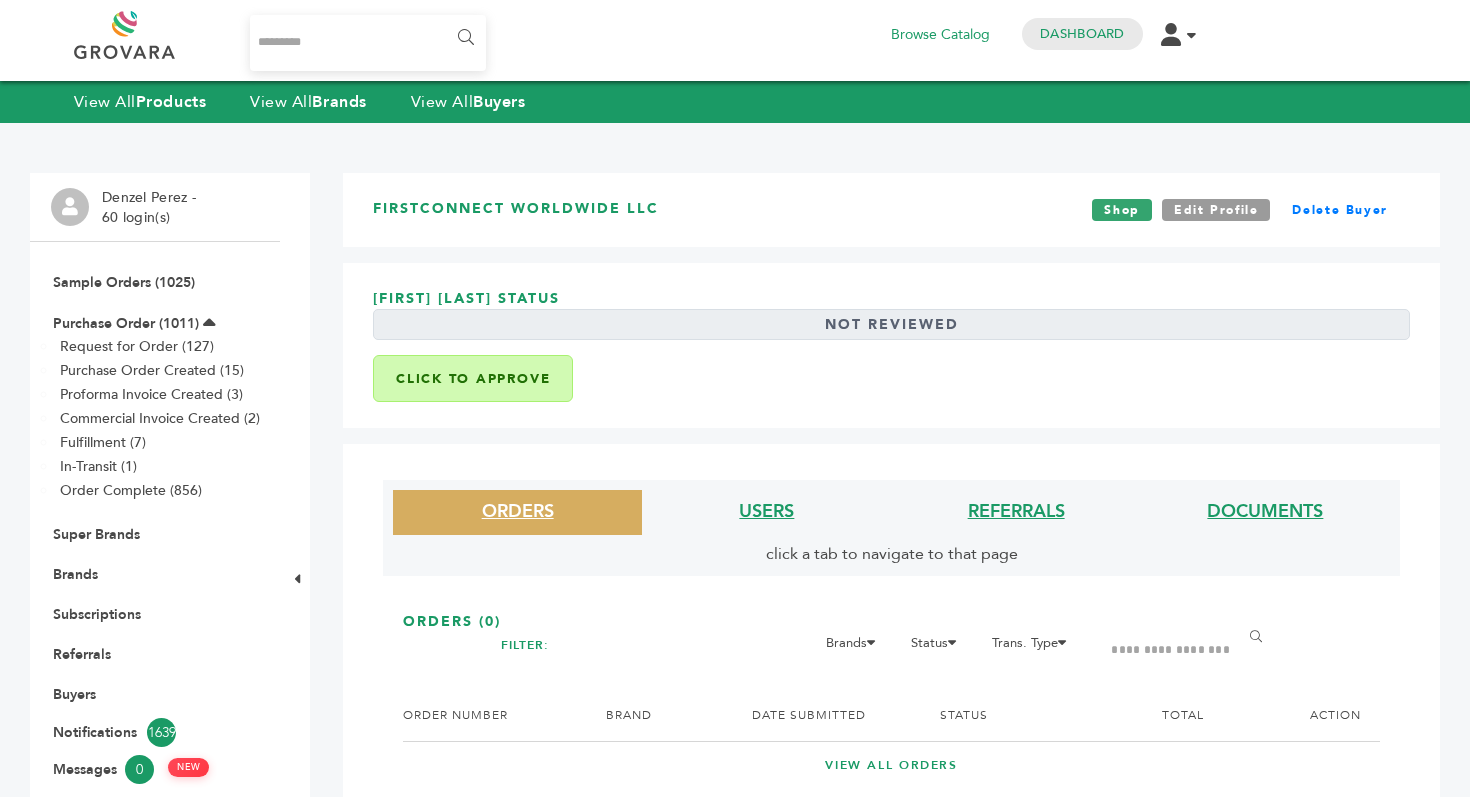 scroll, scrollTop: 0, scrollLeft: 0, axis: both 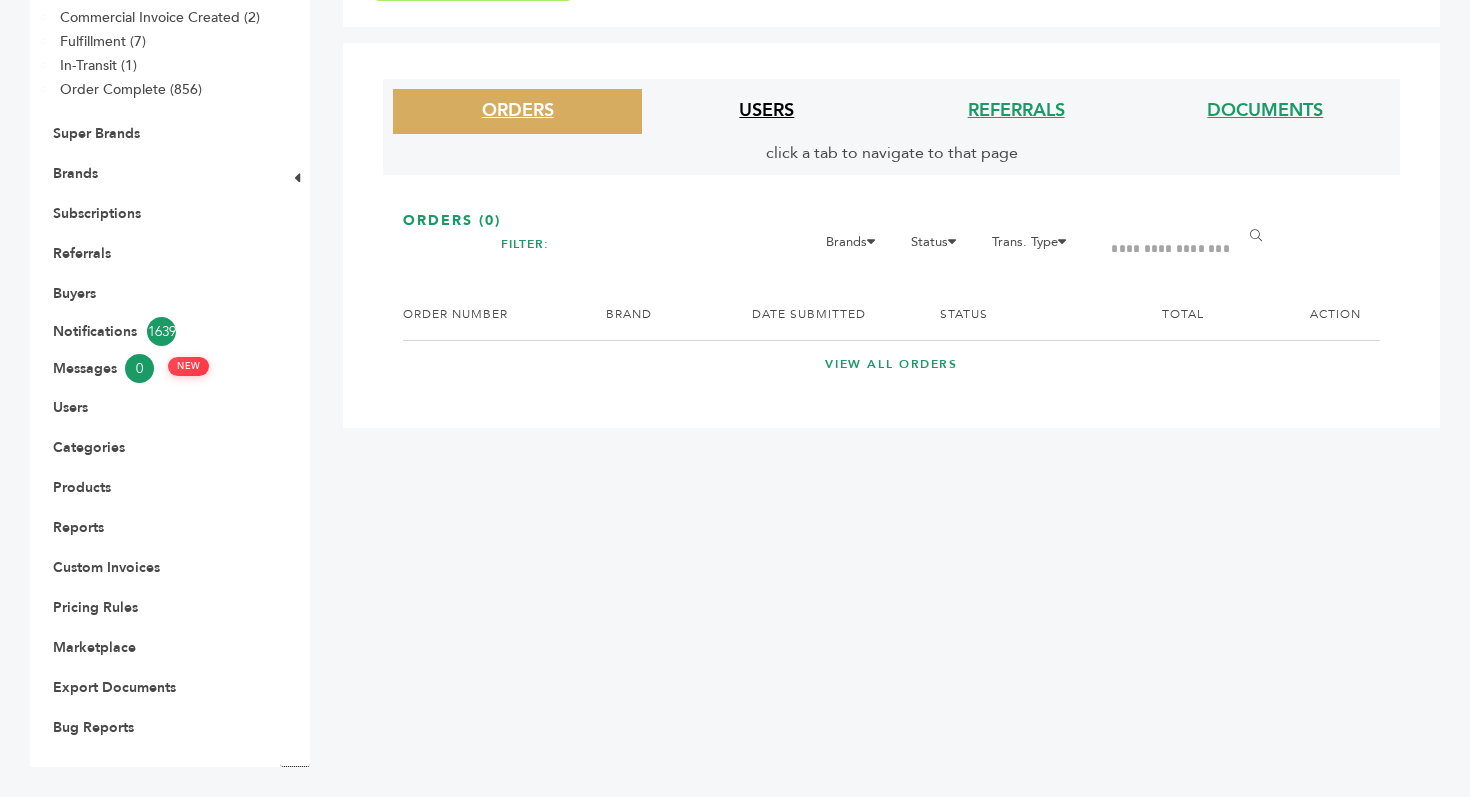 click on "USERS" at bounding box center [766, 110] 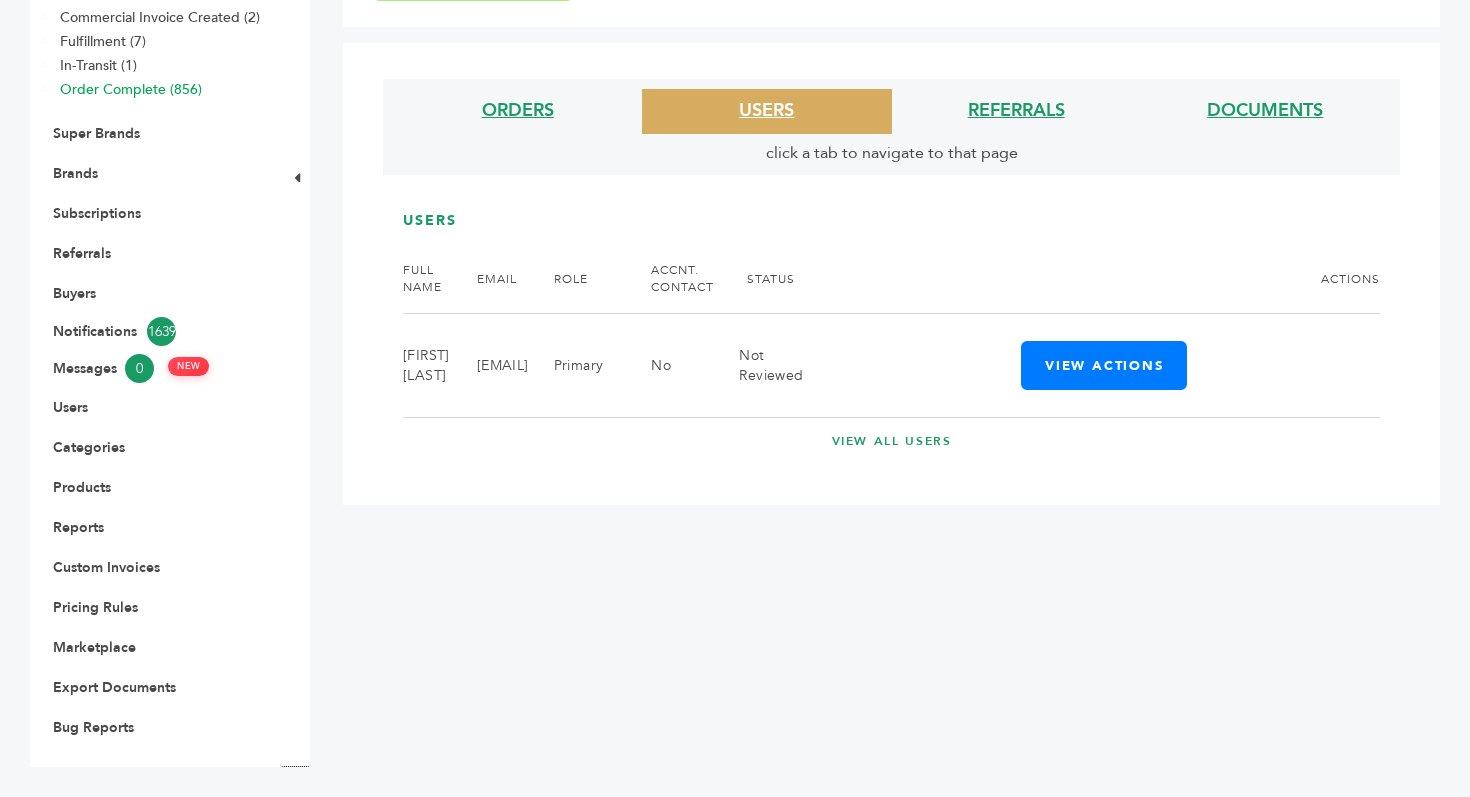 scroll, scrollTop: 0, scrollLeft: 0, axis: both 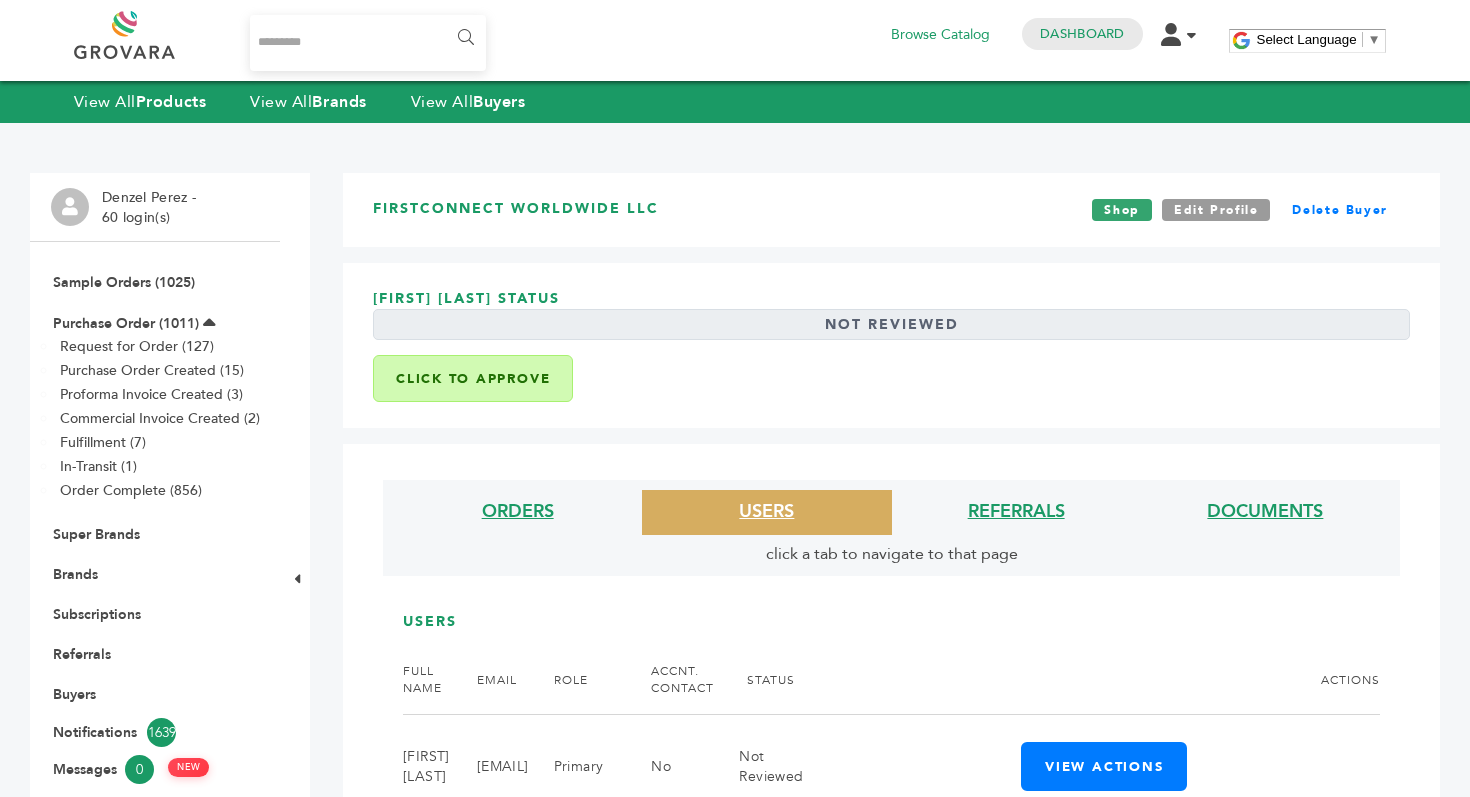 click at bounding box center [147, 35] 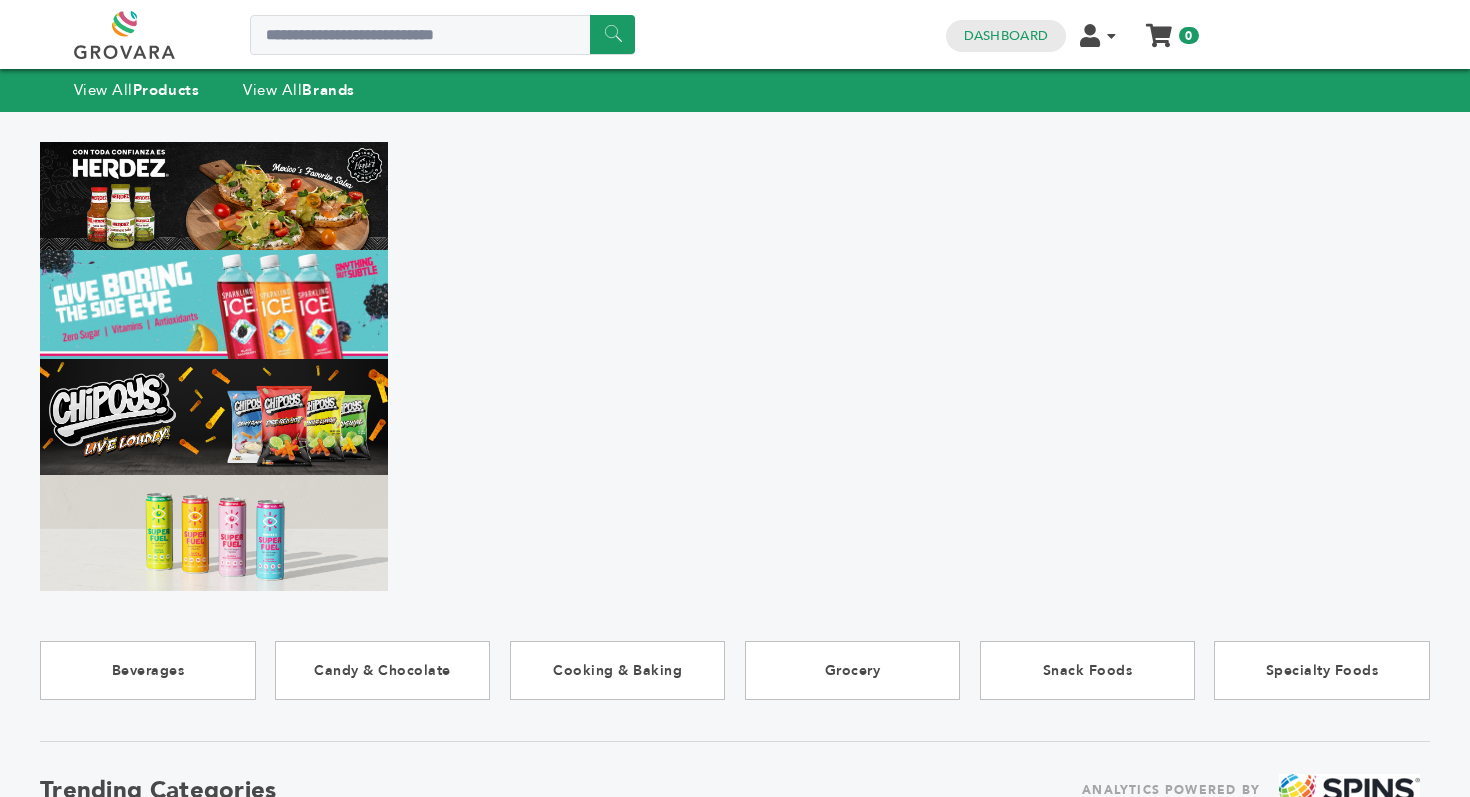 scroll, scrollTop: 0, scrollLeft: 0, axis: both 